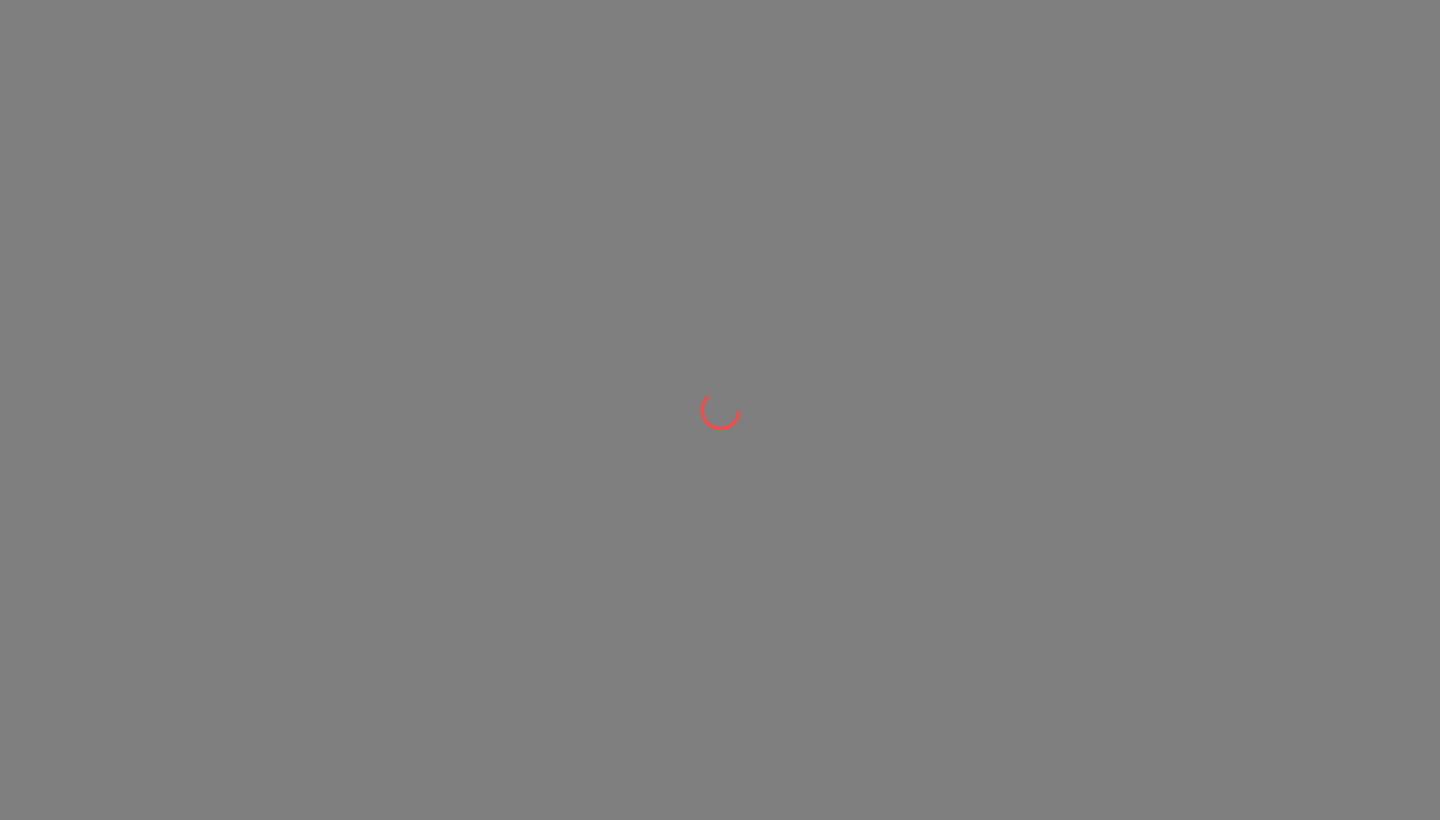 scroll, scrollTop: 0, scrollLeft: 0, axis: both 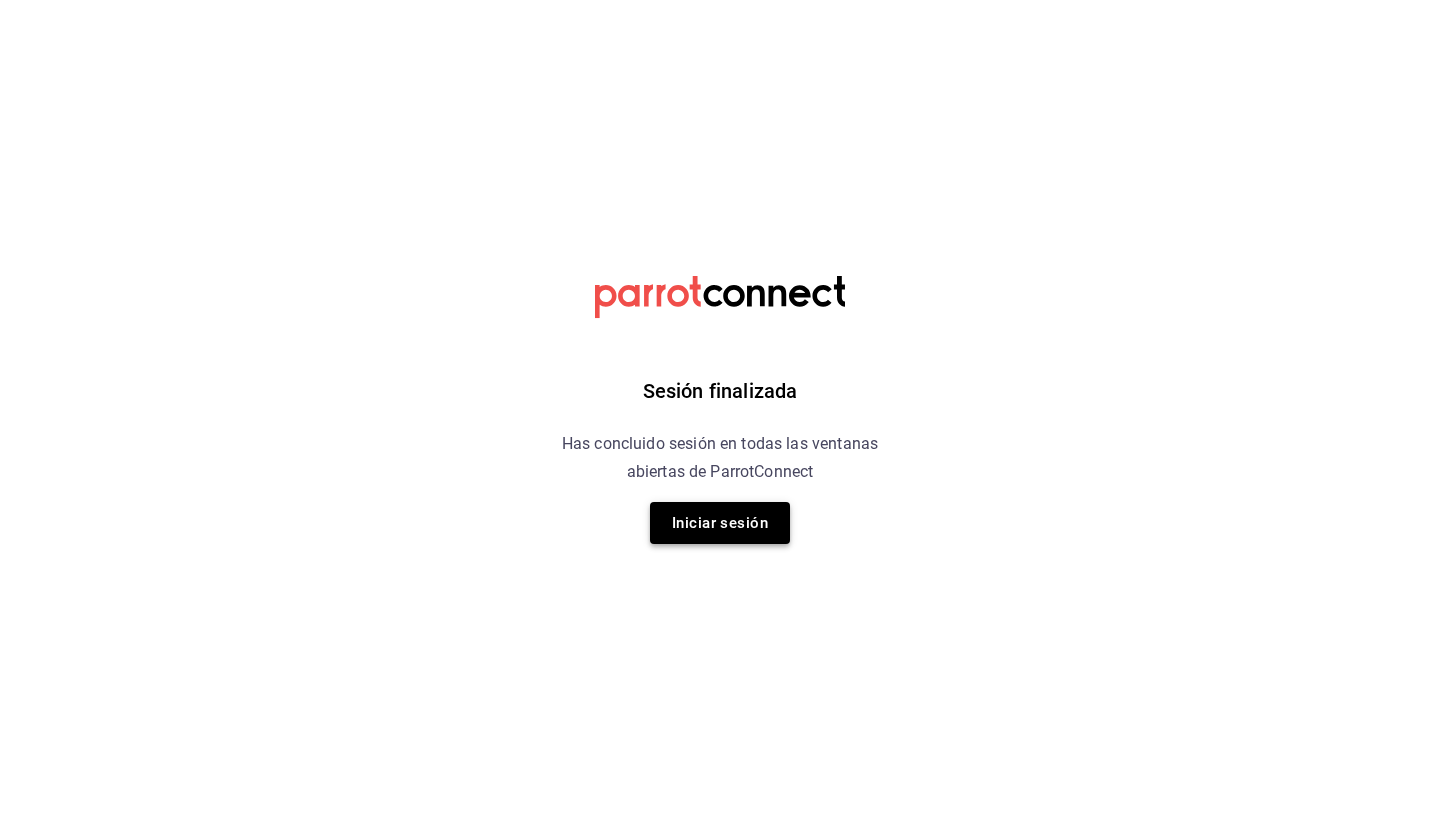 click on "Iniciar sesión" at bounding box center [720, 523] 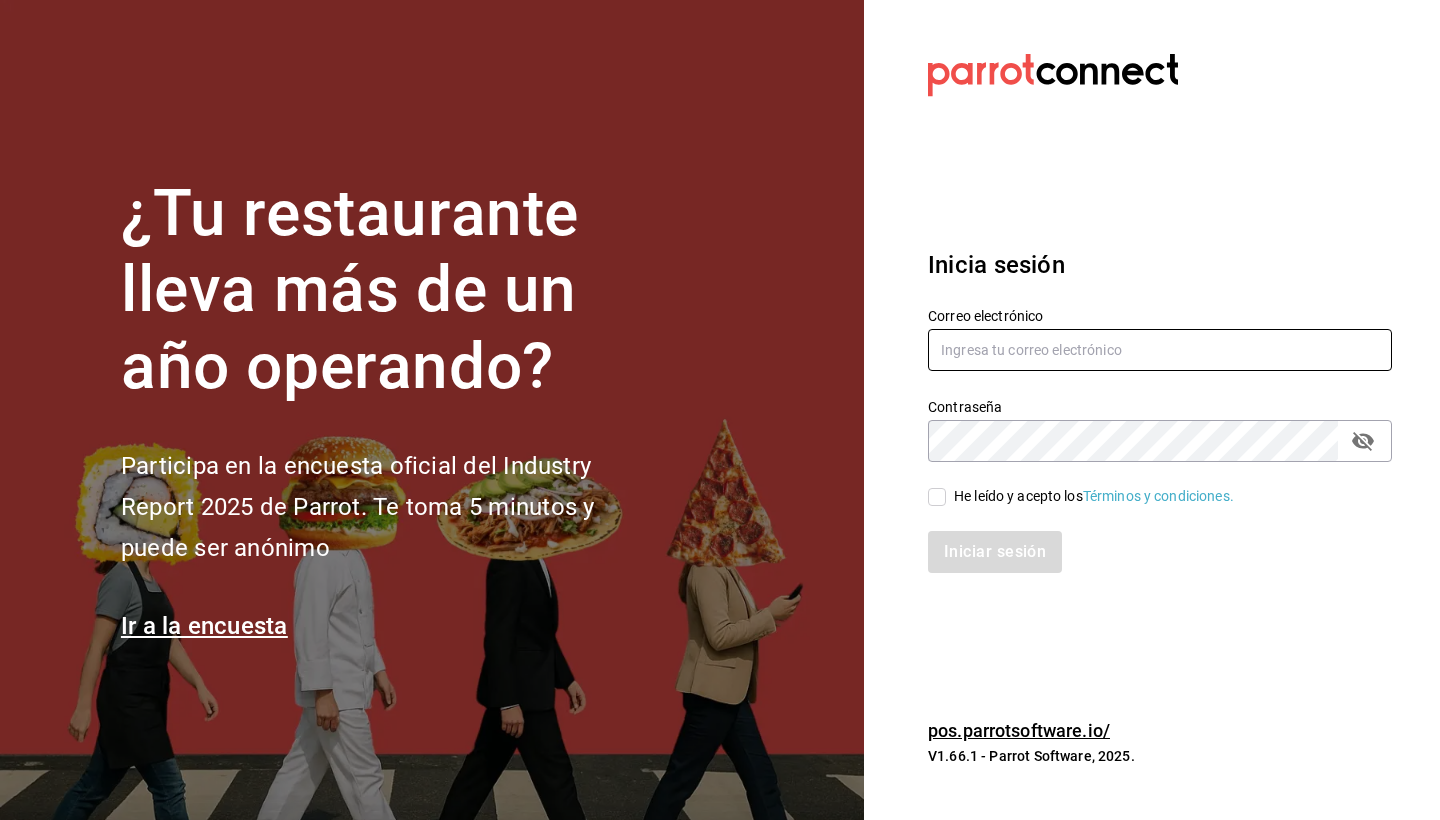 type on "[EMAIL]" 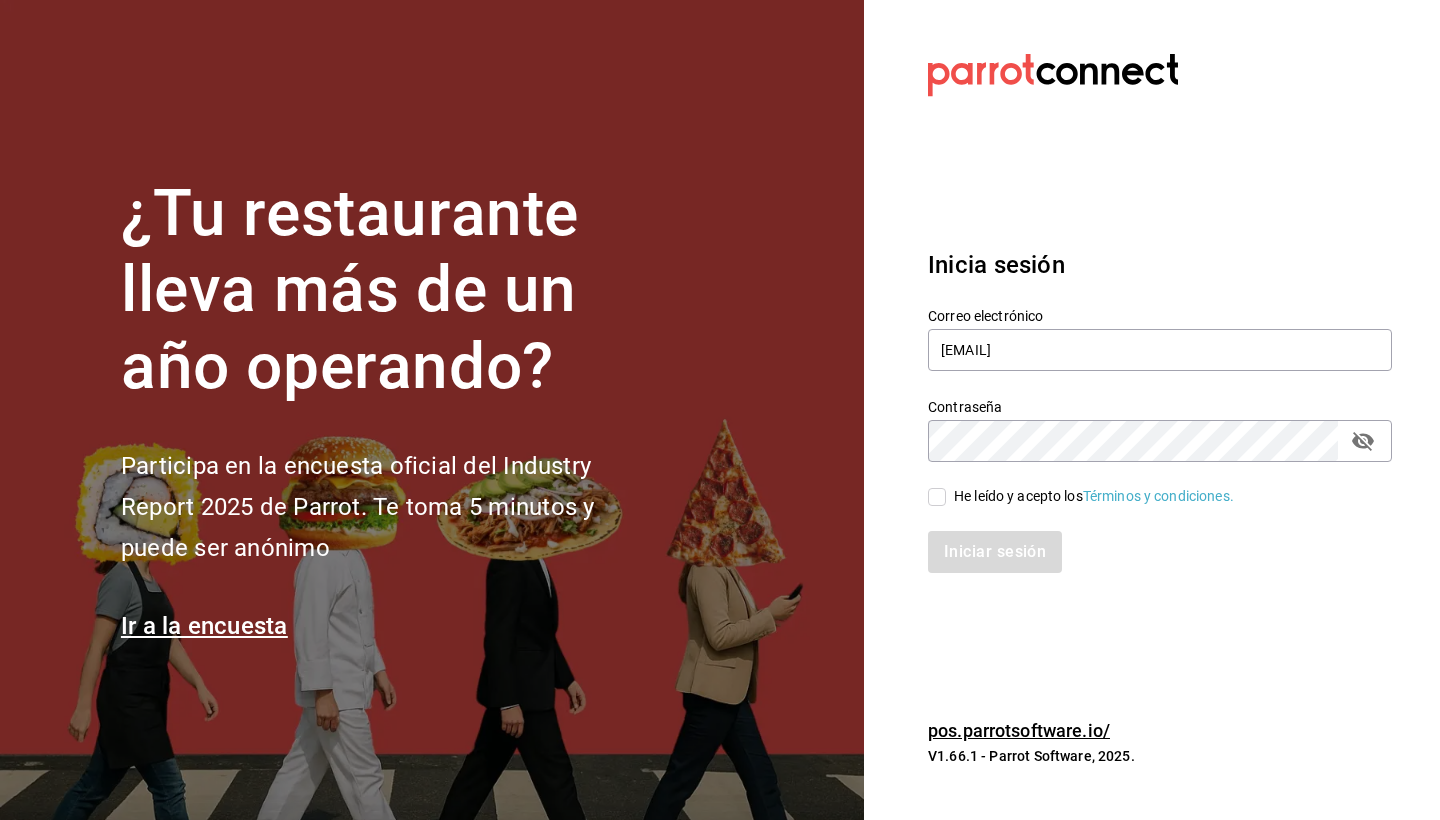 click 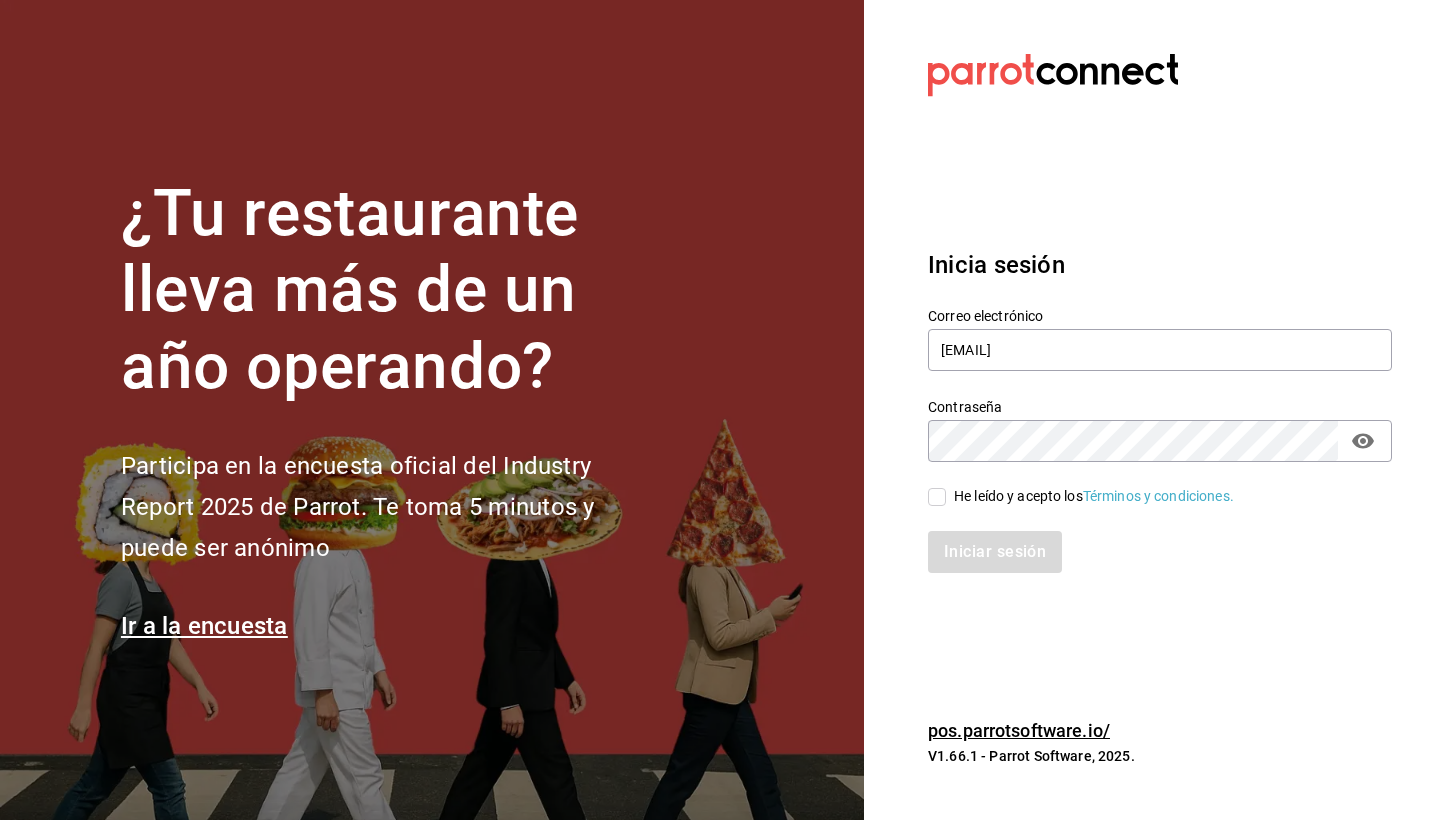 click on "He leído y acepto los  Términos y condiciones." at bounding box center [937, 497] 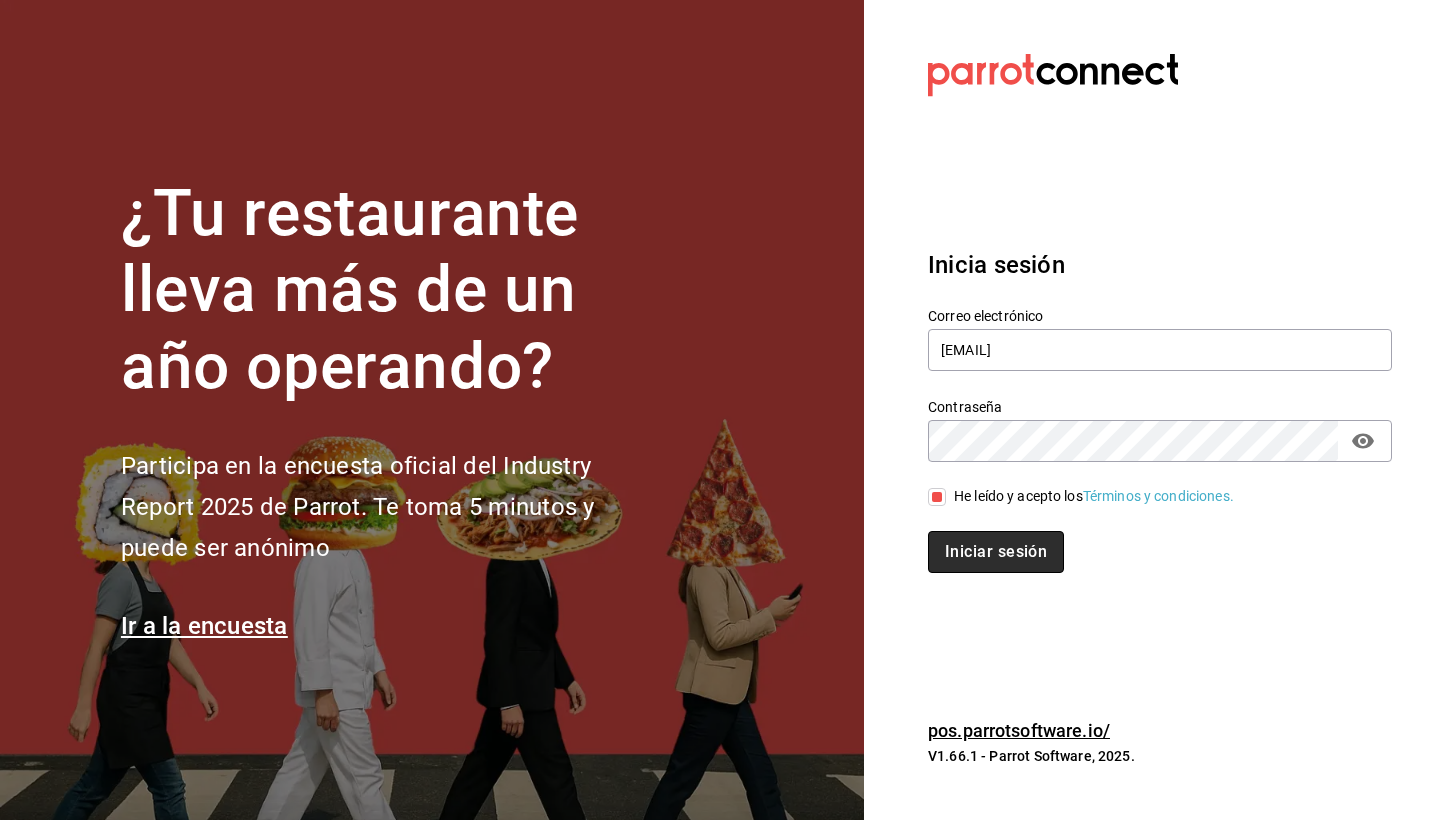 click on "Iniciar sesión" at bounding box center [996, 552] 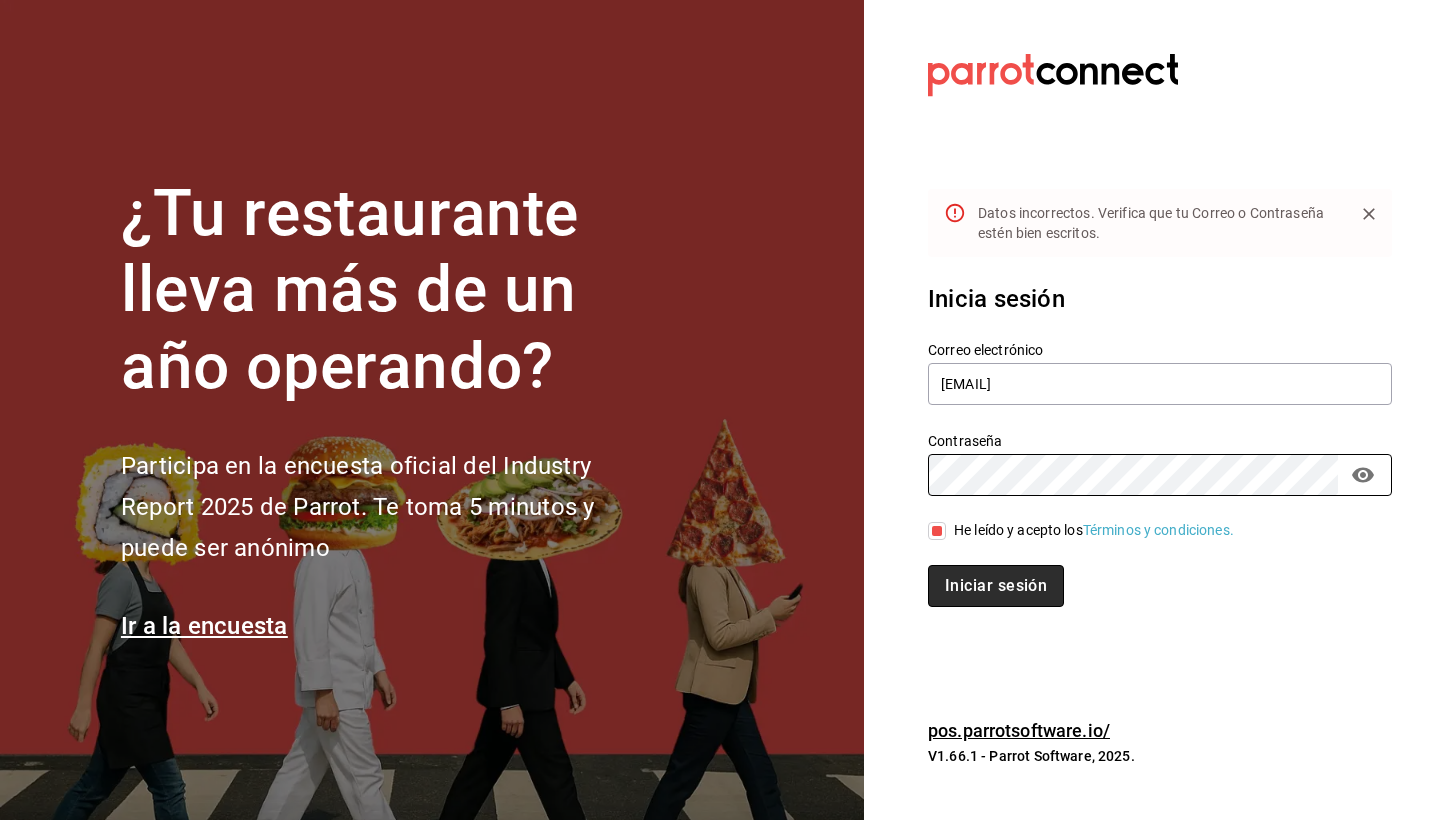 click on "Iniciar sesión" at bounding box center [996, 586] 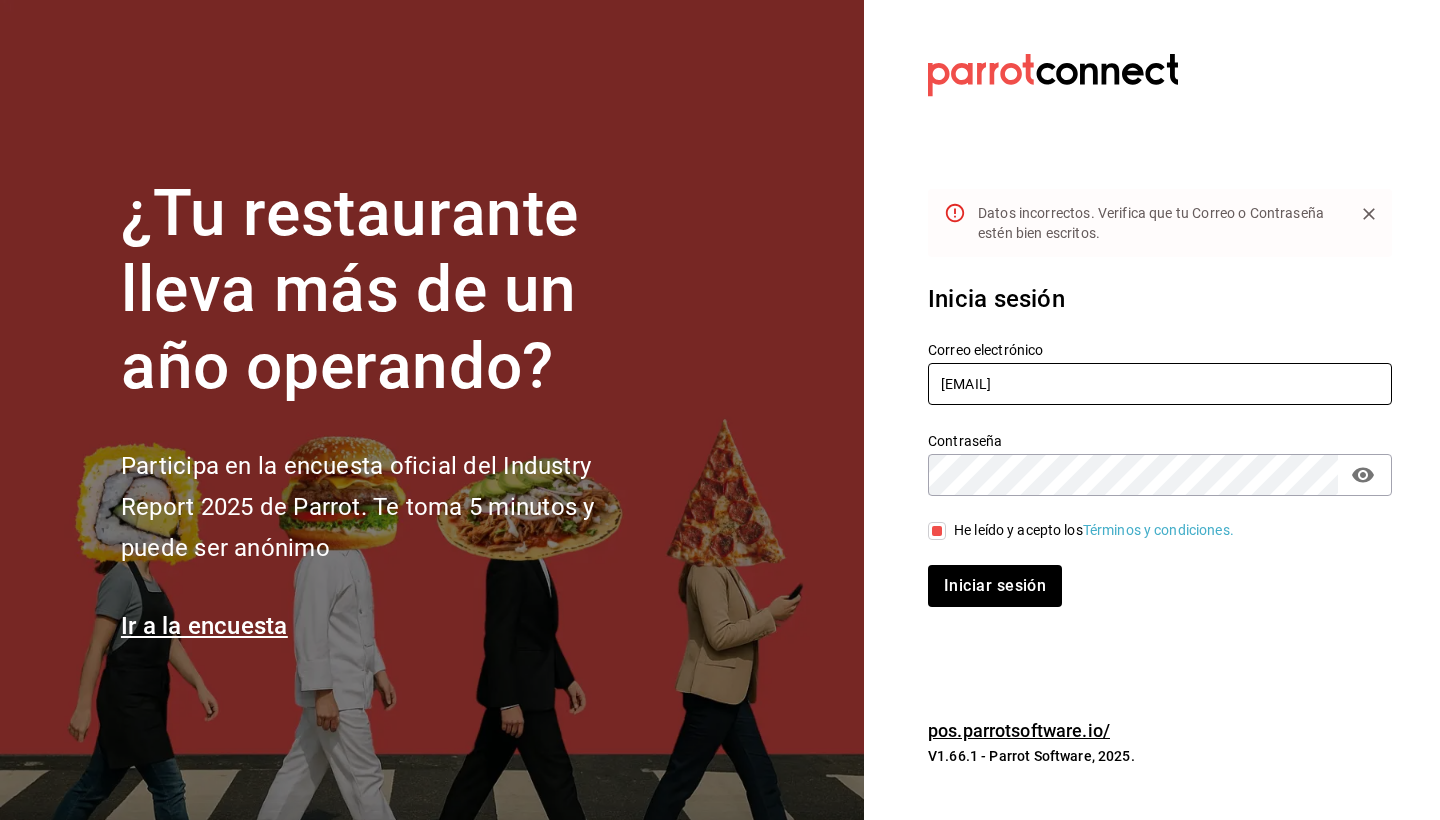 click on "goldenespressocafe@gmail.com" at bounding box center [1160, 384] 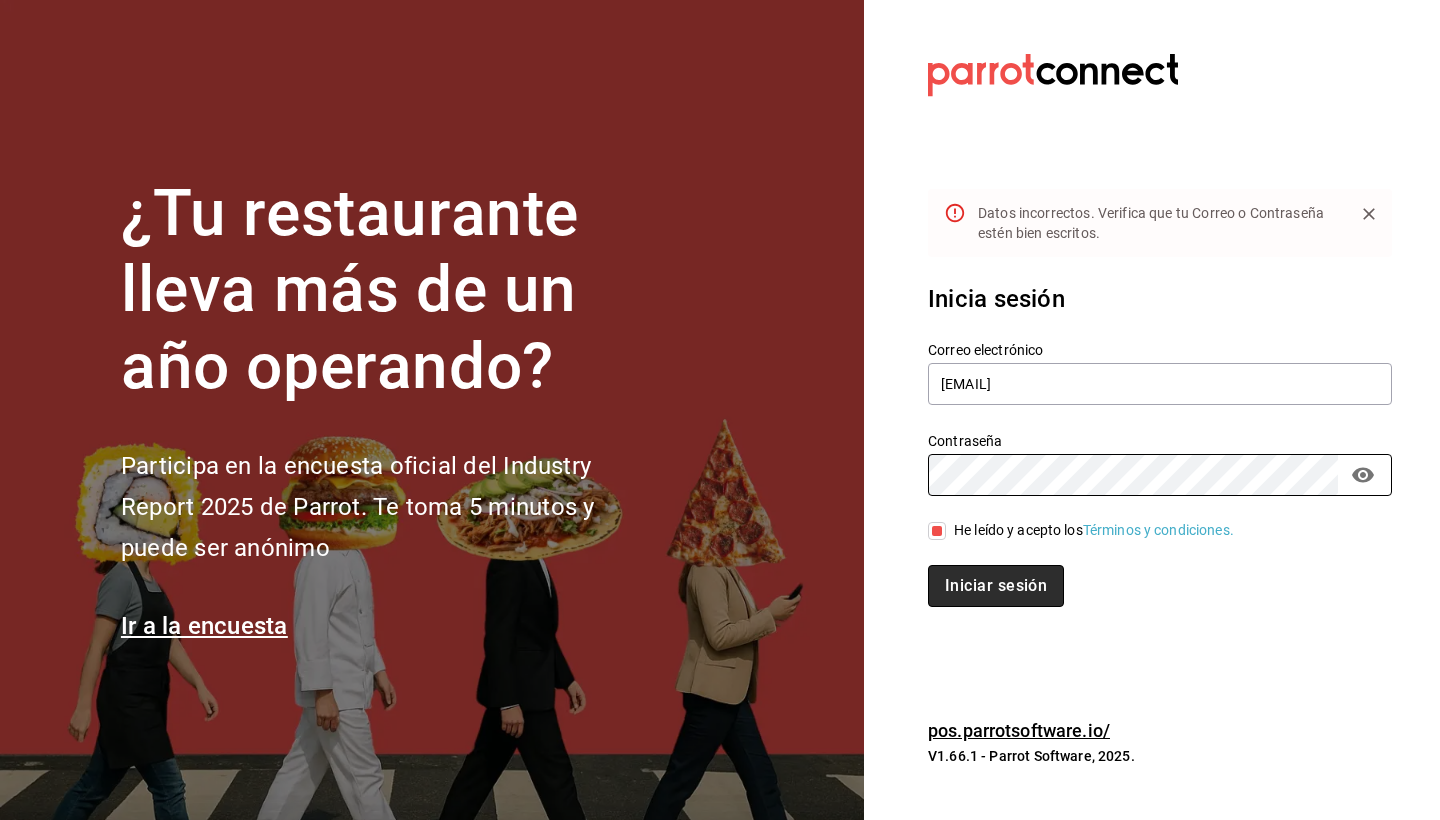 click on "Iniciar sesión" at bounding box center [996, 586] 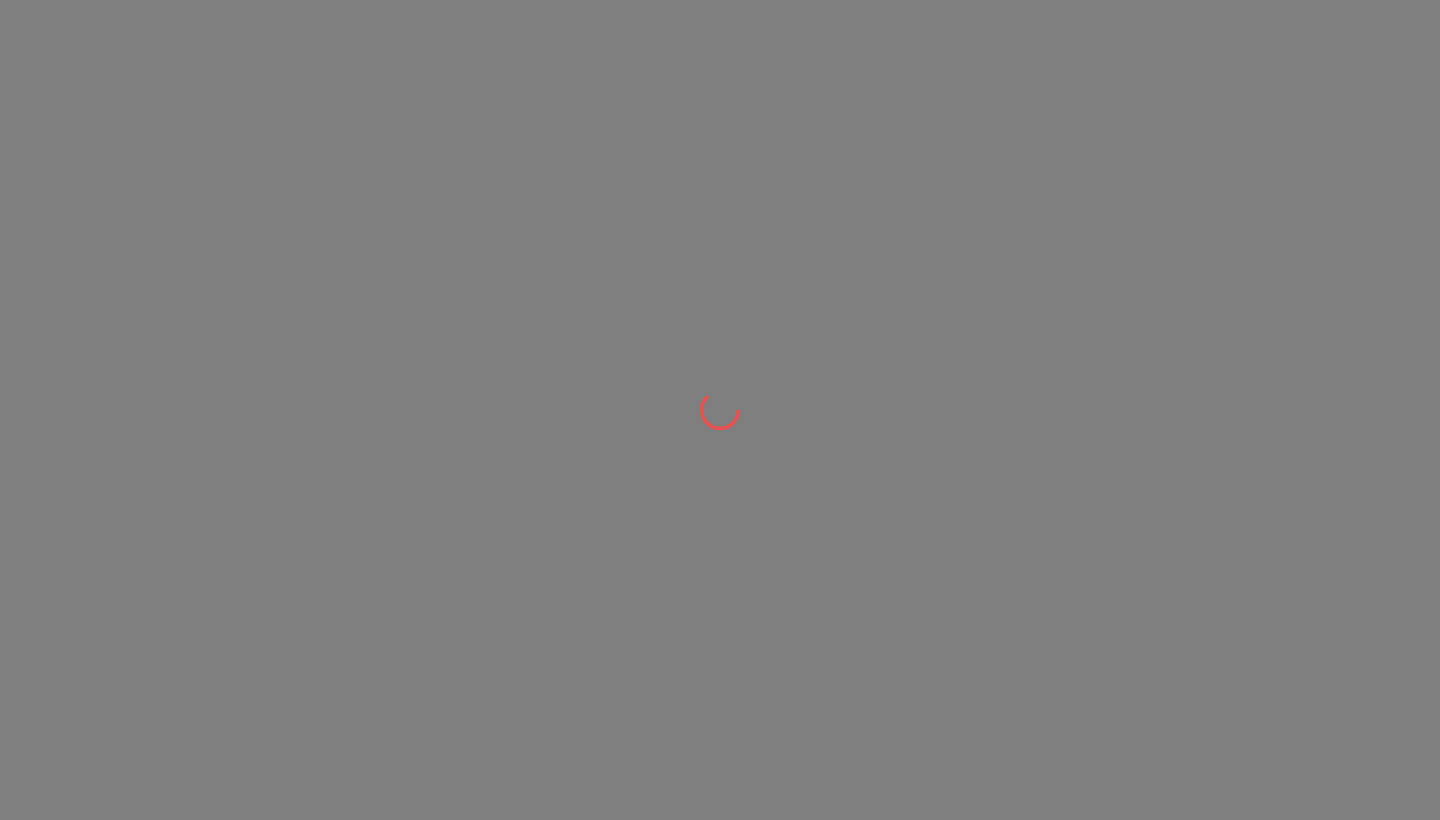 scroll, scrollTop: 0, scrollLeft: 0, axis: both 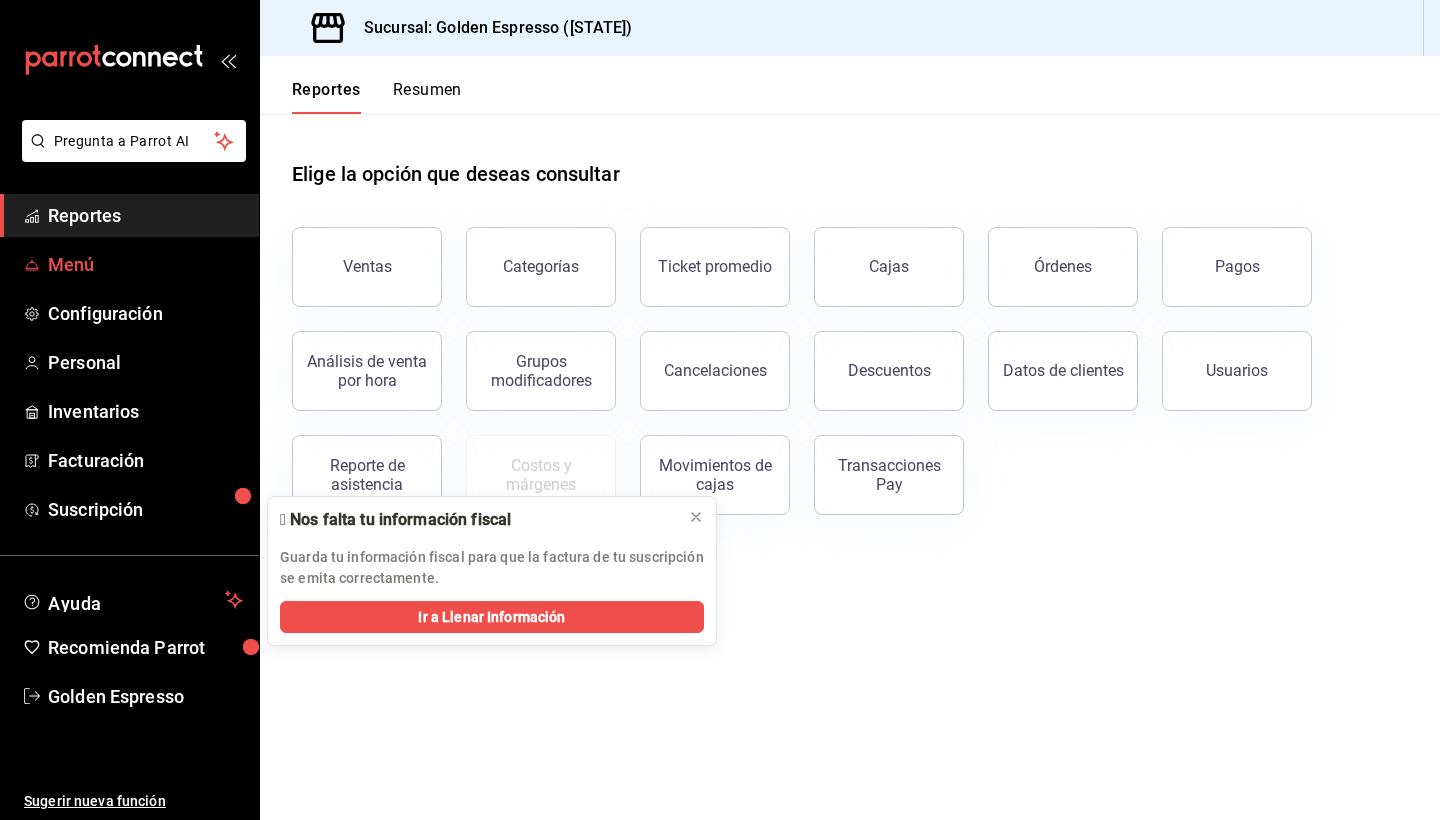click on "Menú" at bounding box center (145, 264) 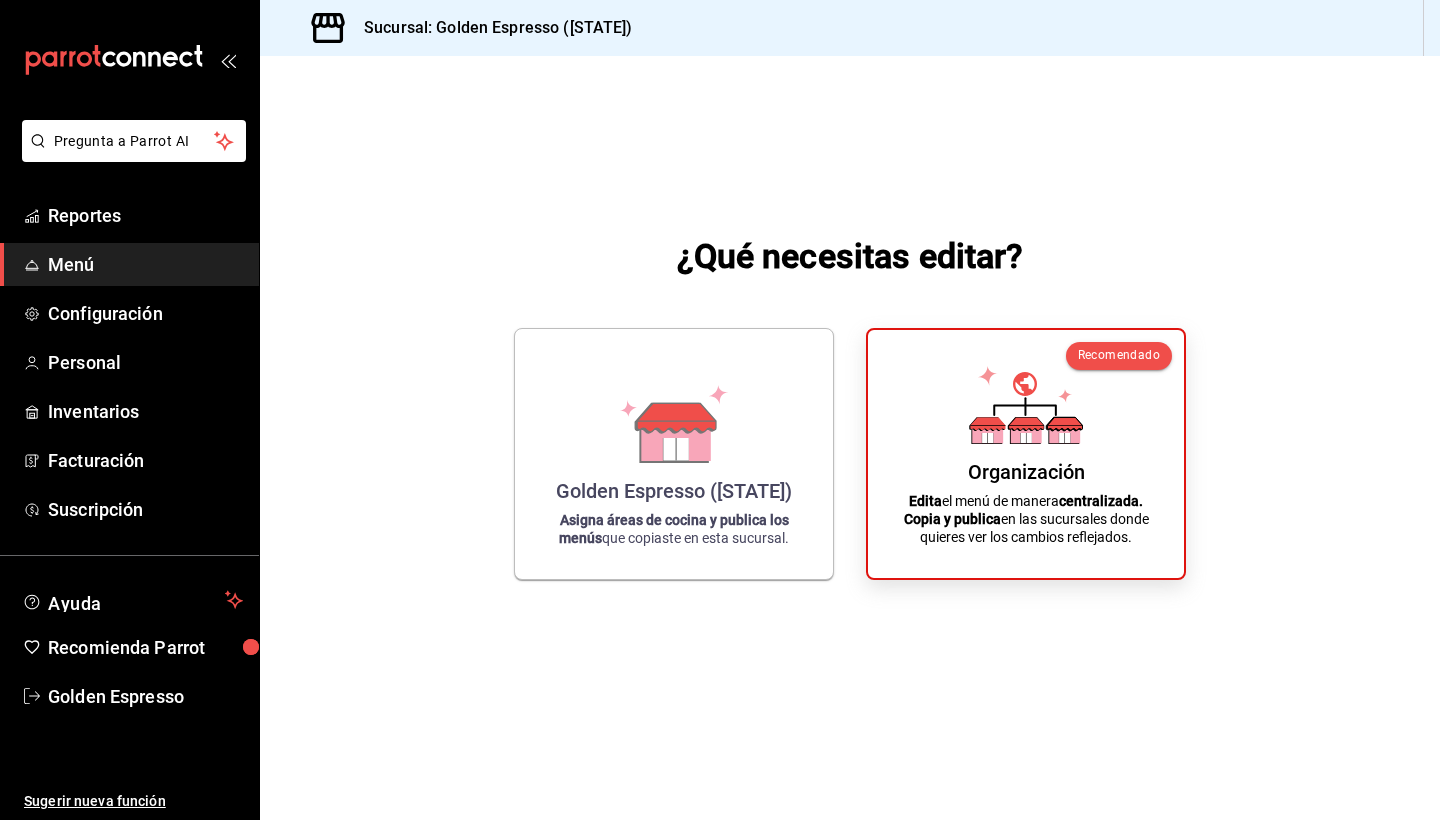 click on "¿Qué necesitas editar? Golden Espresso ([STATE]) Asigna áreas de cocina y publica los menús  que copiaste en esta sucursal. Recomendado Organización Edita  el menú de manera  centralizada.     Copia y publica  en las sucursales donde quieres ver los cambios reflejados." at bounding box center [850, 406] 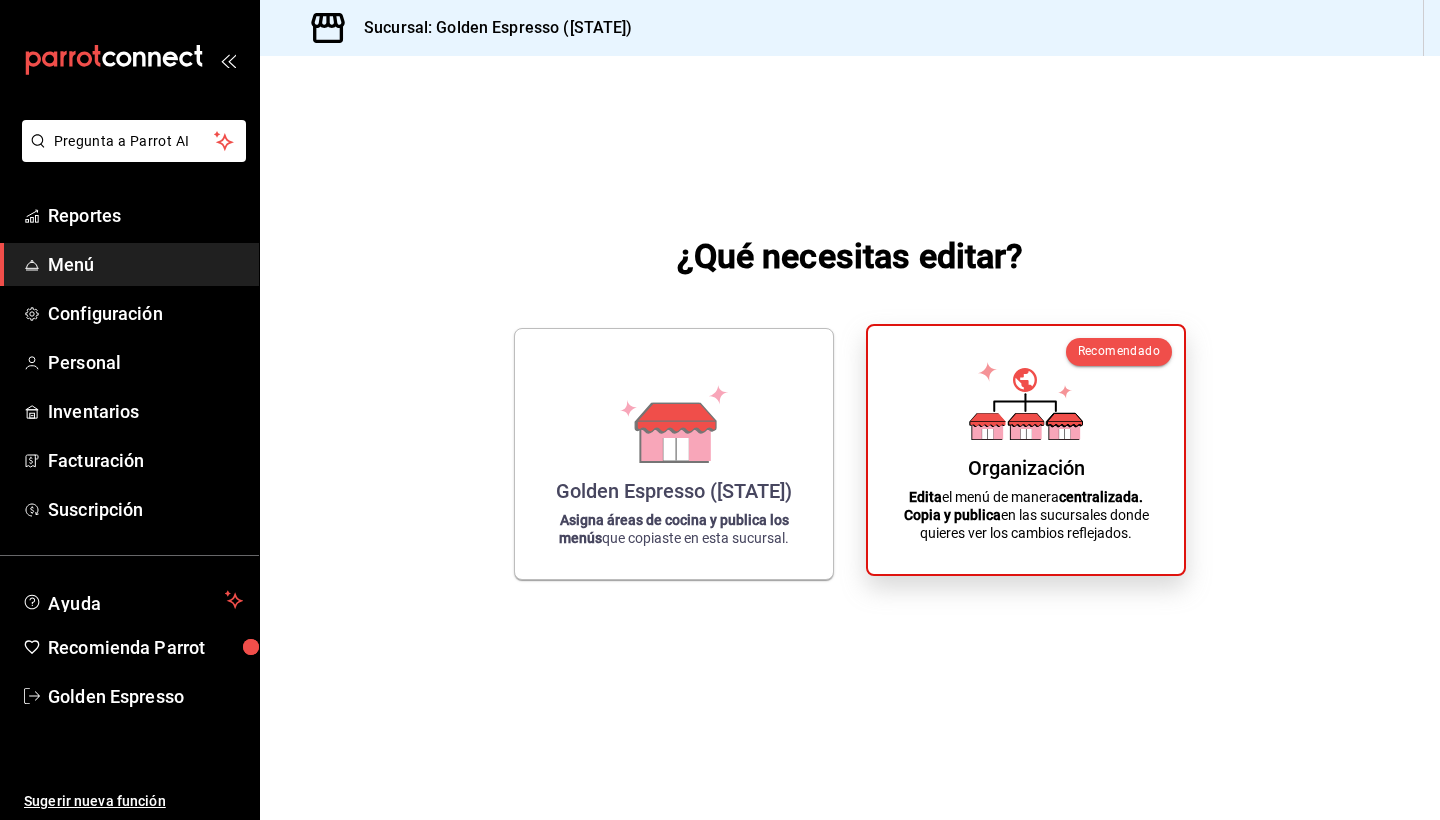 click on "Organización" at bounding box center [1026, 468] 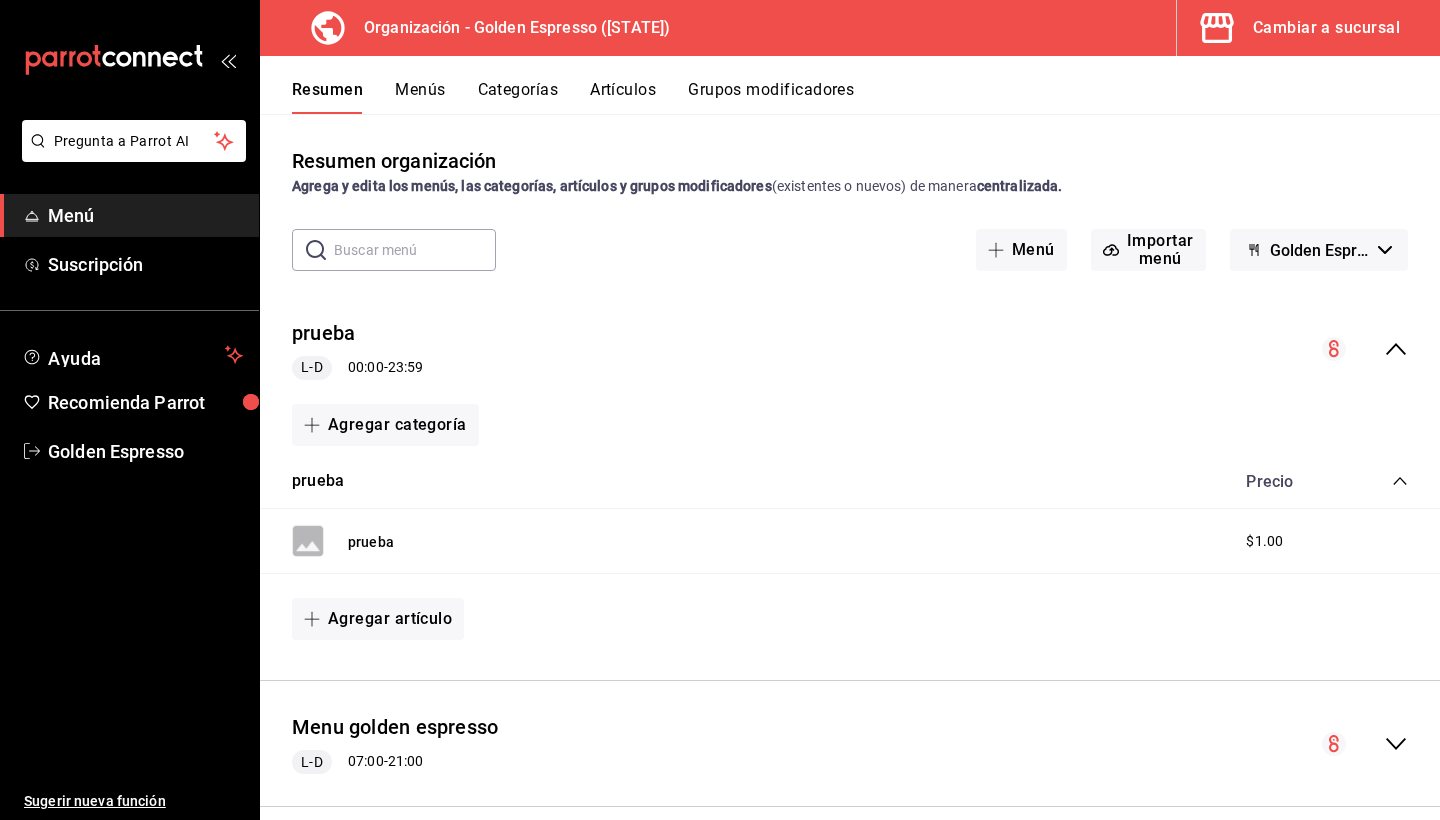 click on "Menús" at bounding box center [420, 97] 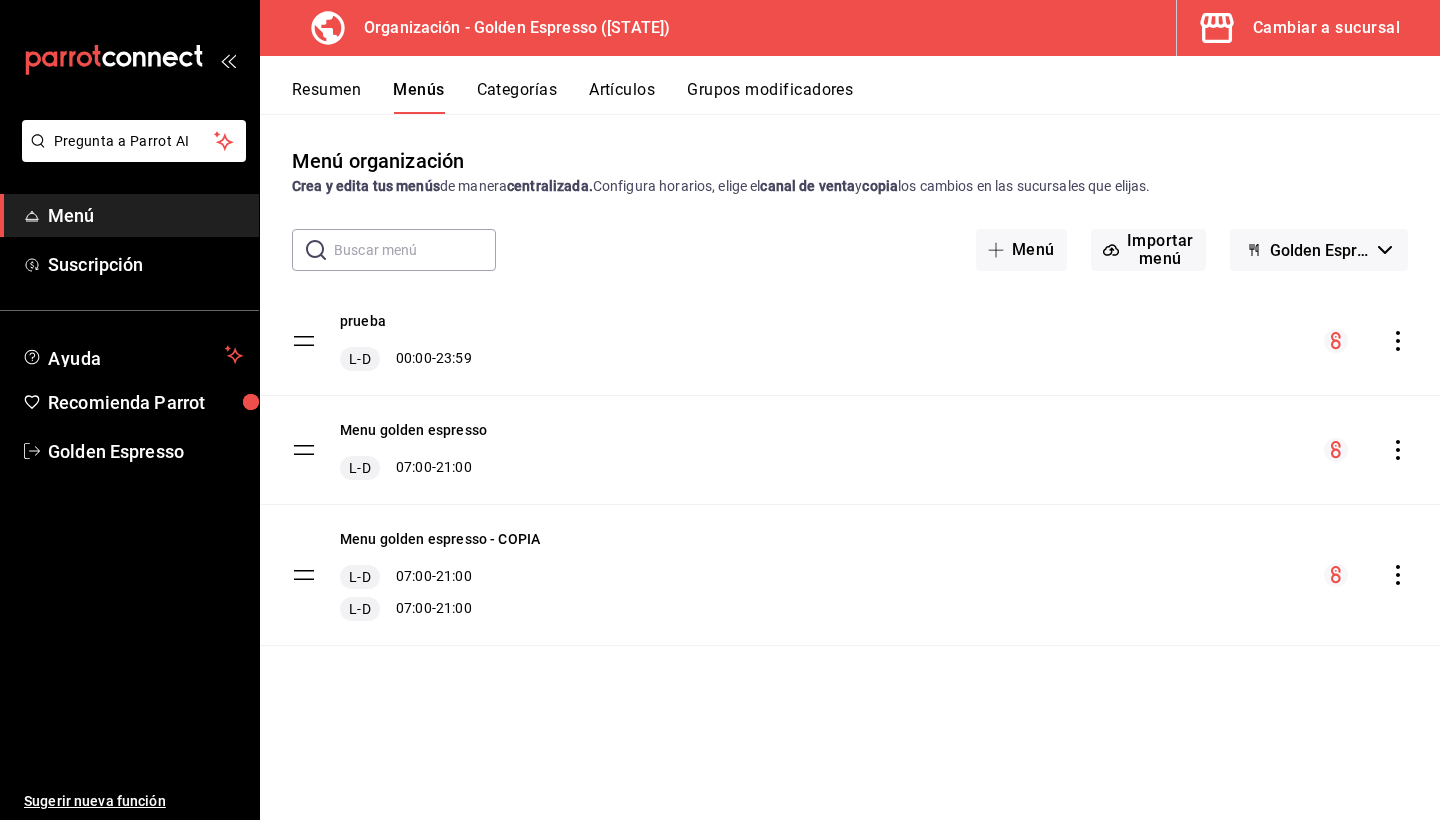 click 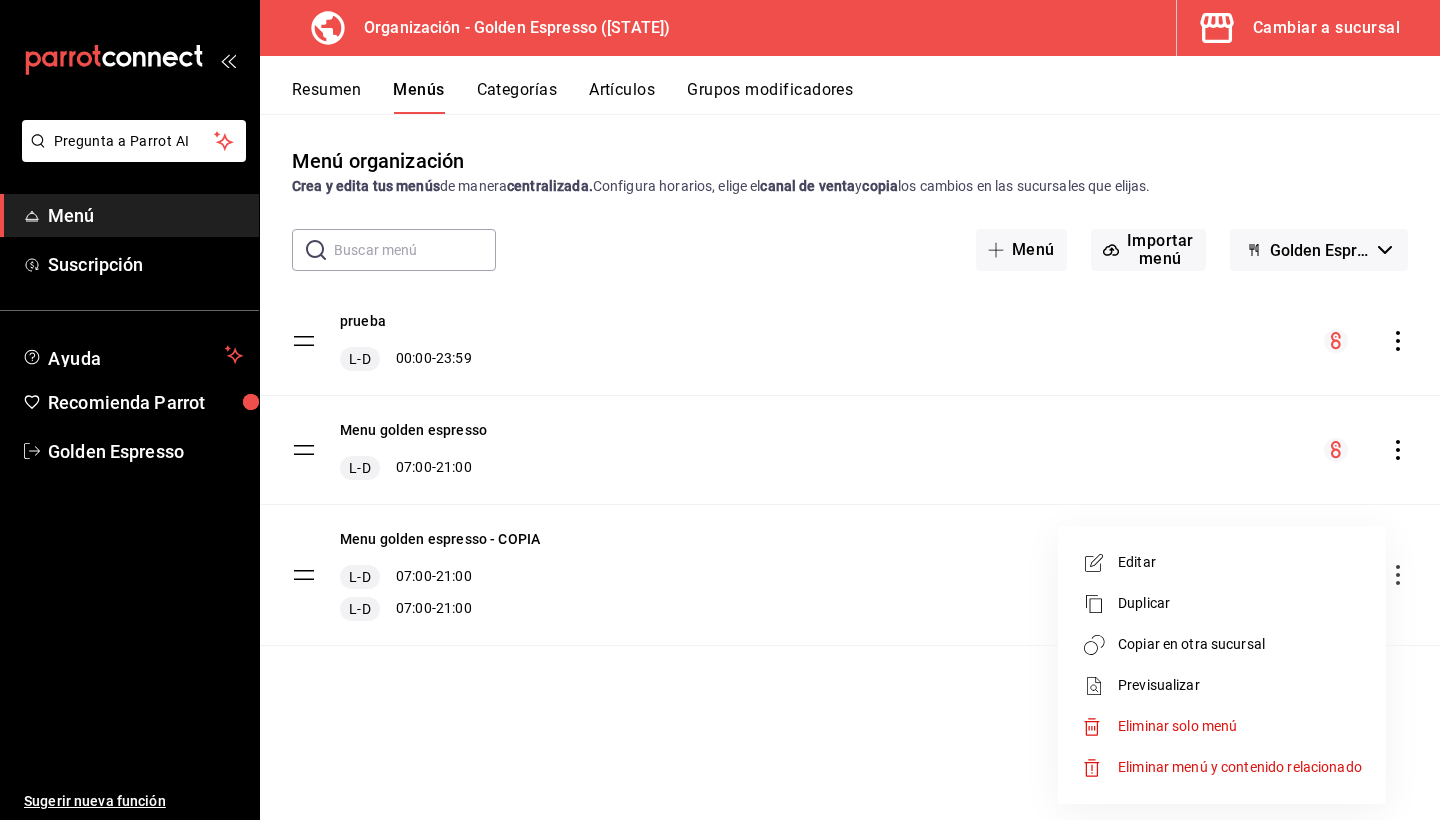 click on "Copiar en otra sucursal" at bounding box center [1240, 644] 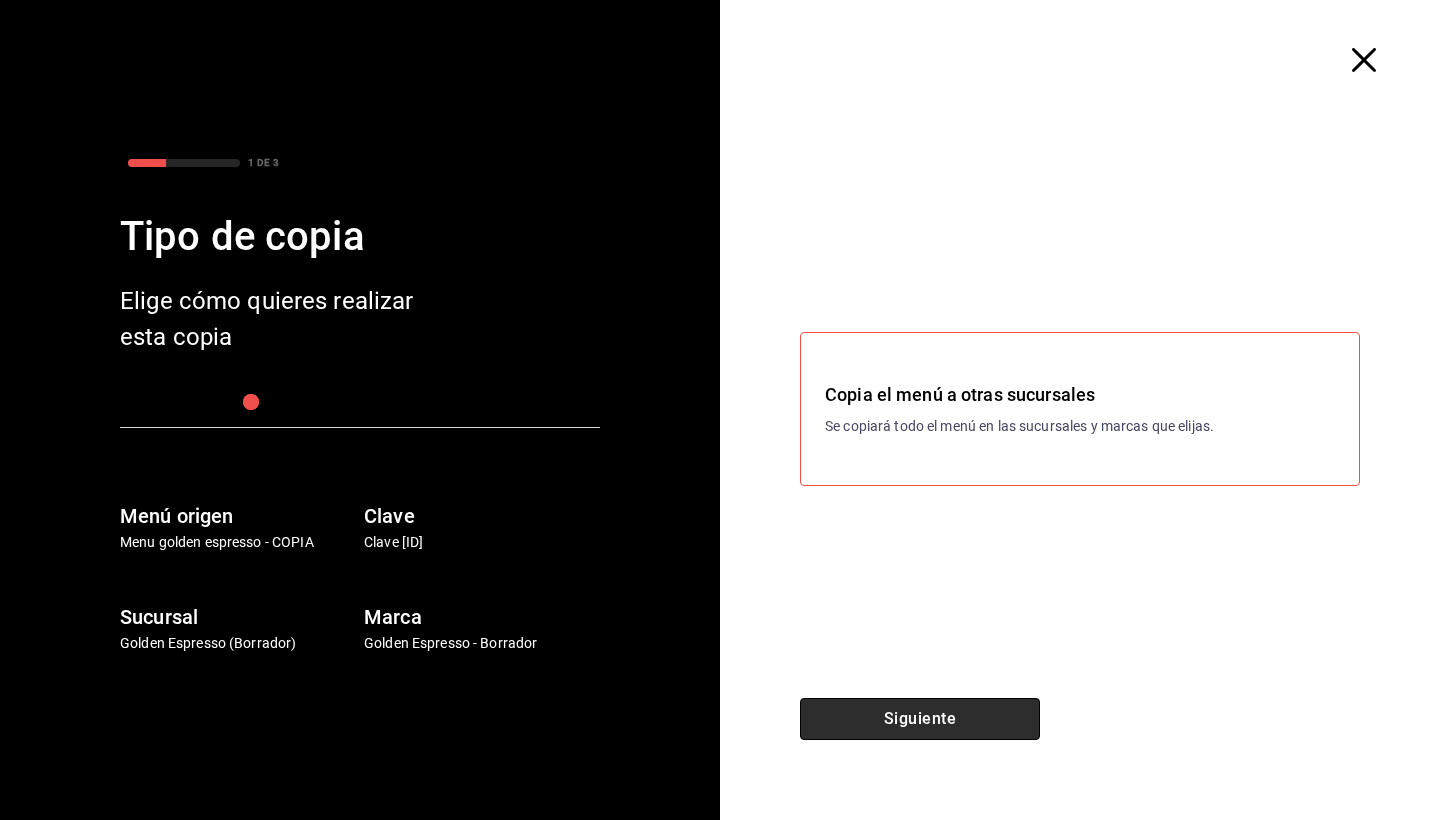 click on "Siguiente" at bounding box center (920, 719) 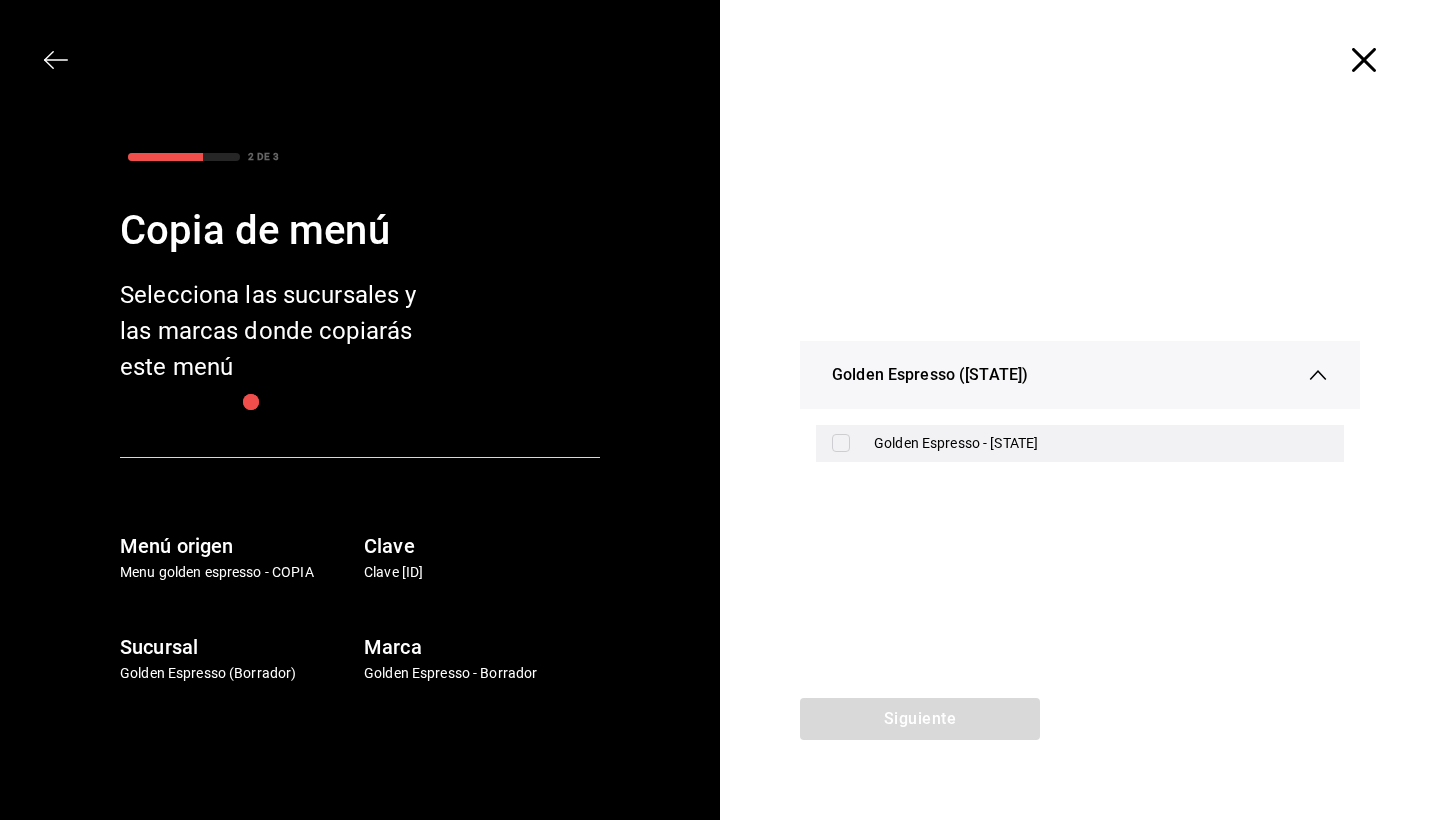 click at bounding box center (841, 443) 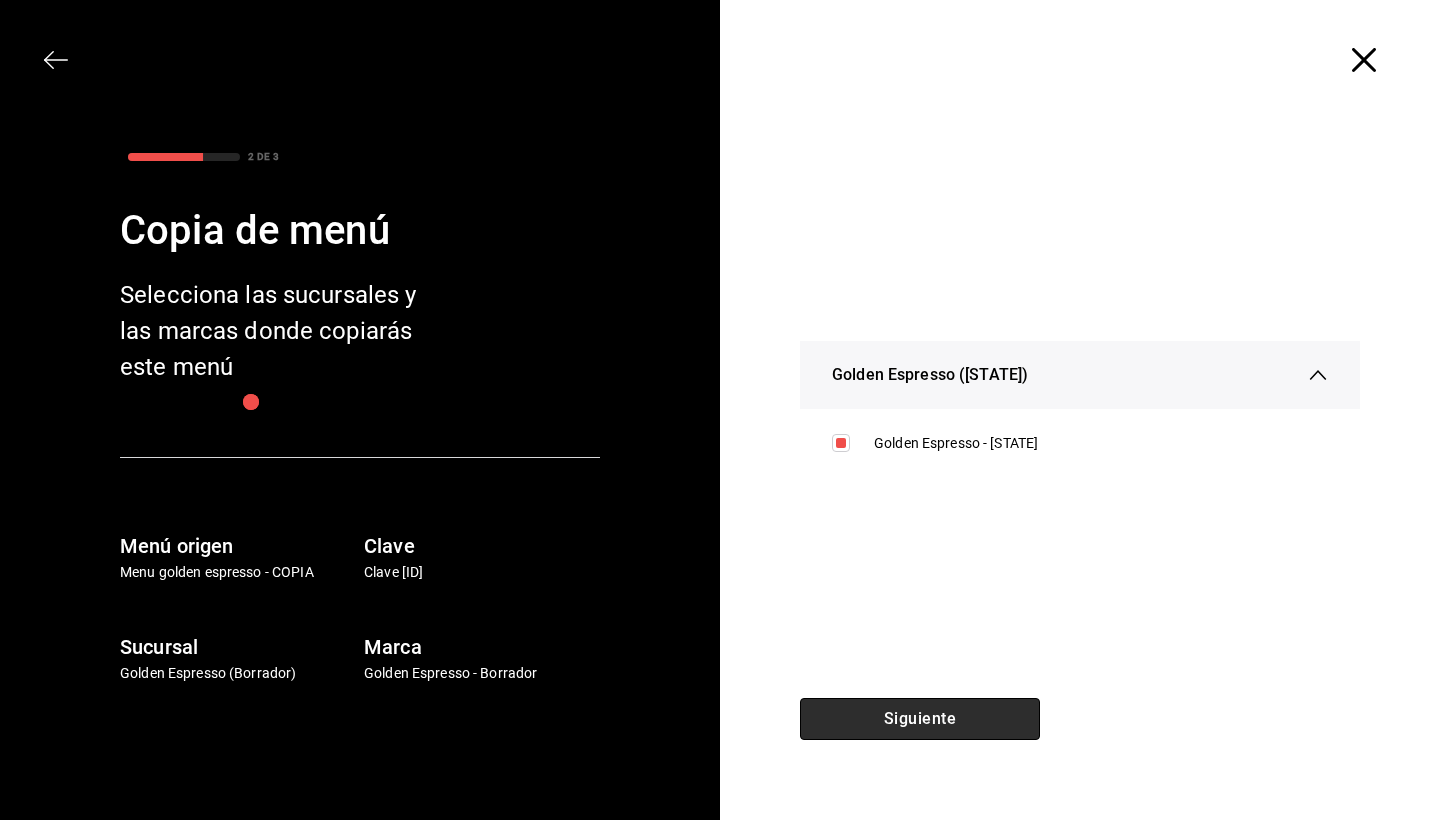 click on "Siguiente" at bounding box center [920, 719] 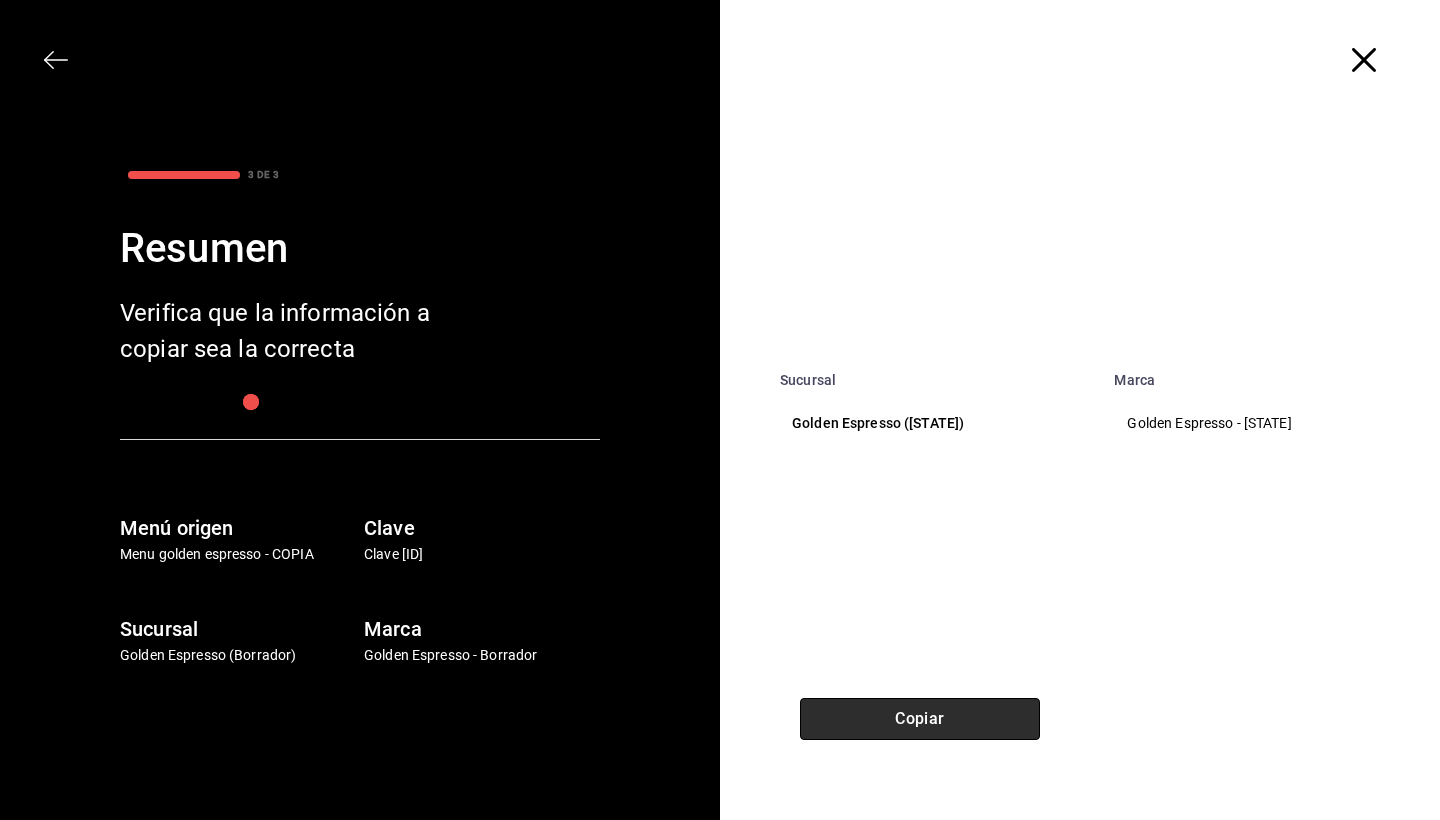 click on "Copiar" at bounding box center (920, 719) 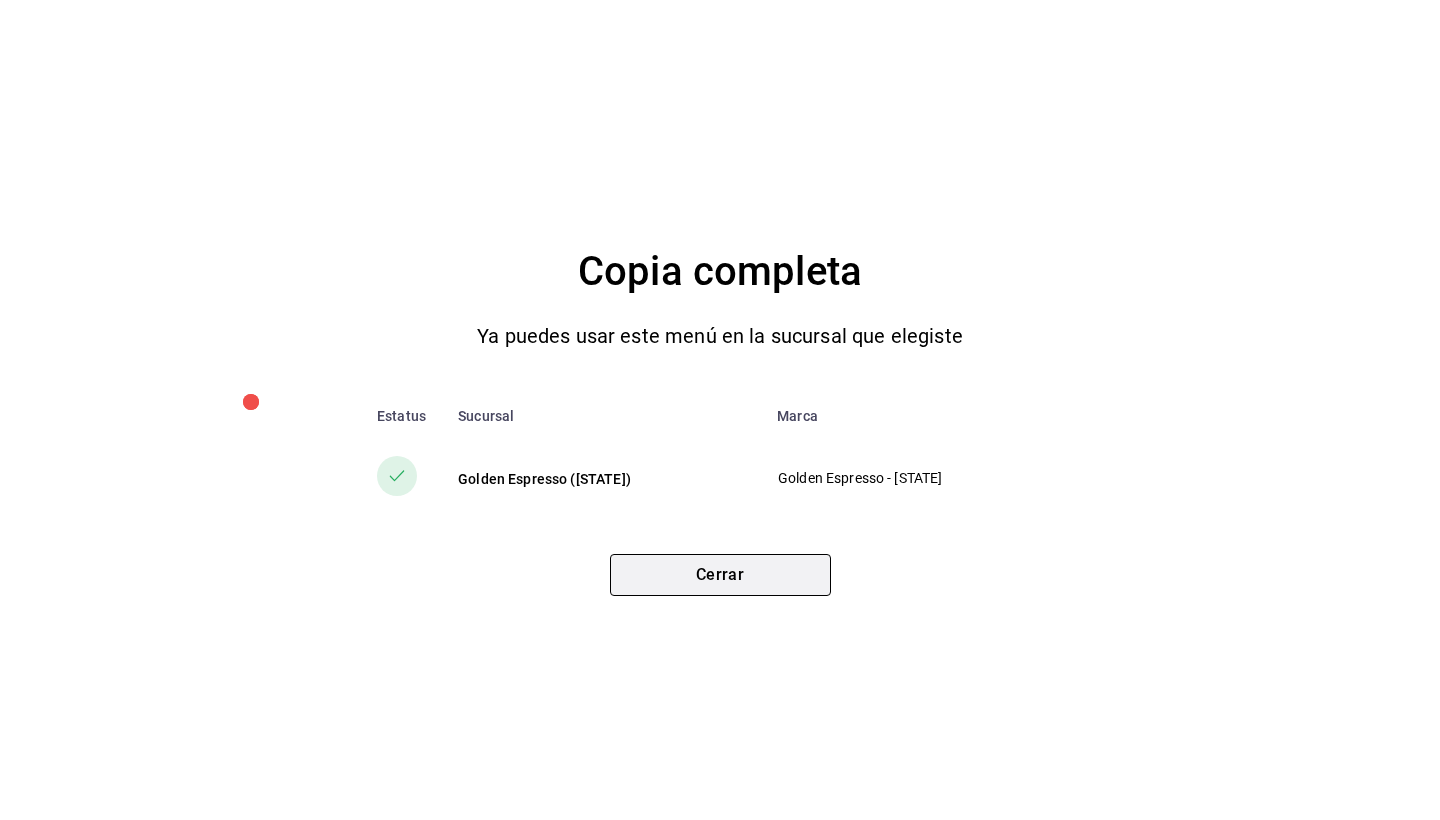 click on "Cerrar" at bounding box center [720, 575] 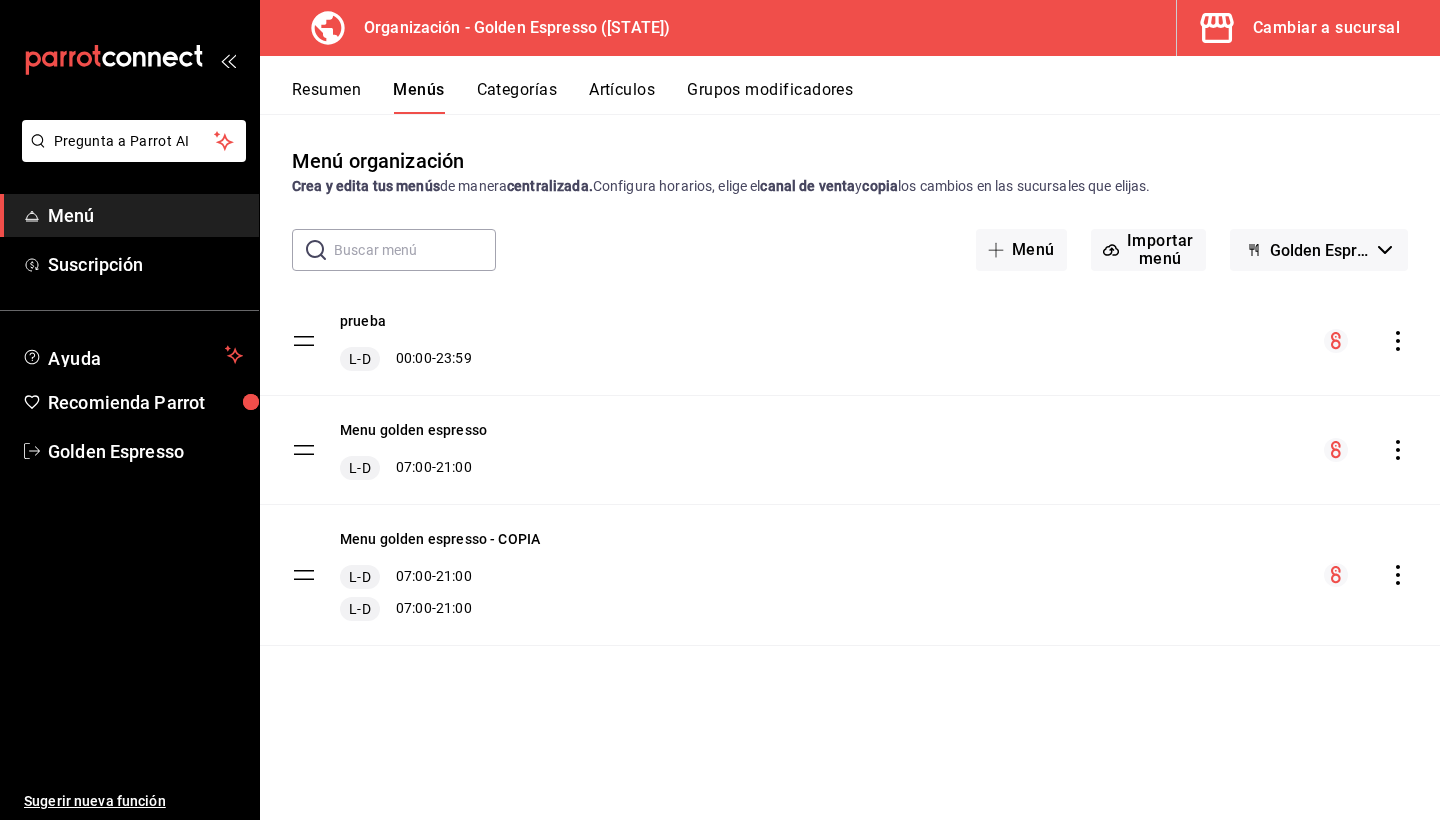 click on "Menu golden espresso - COPIA L-D 07:00  -  21:00 L-D 07:00  -  21:00" at bounding box center [850, 575] 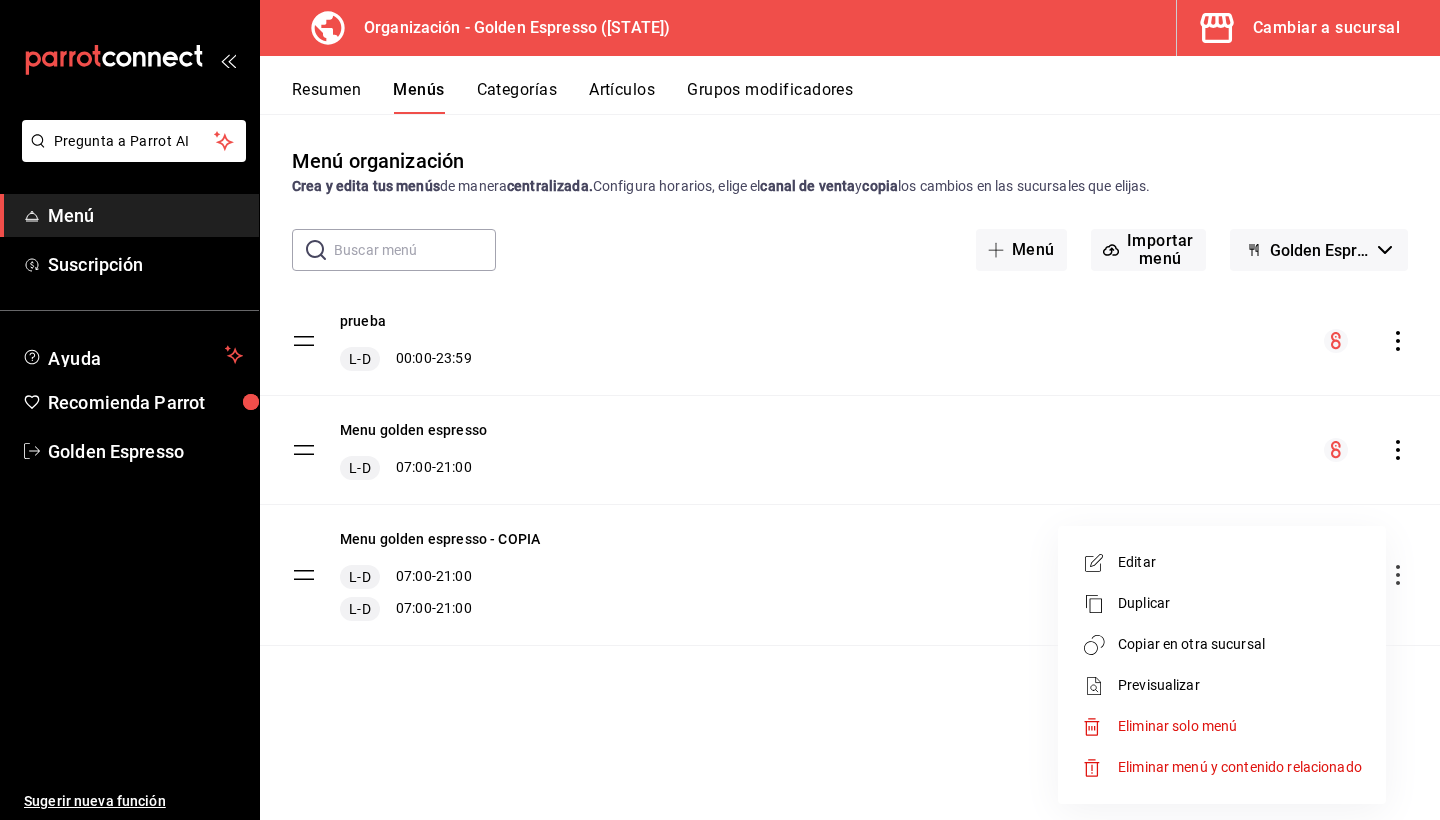 click on "Copiar en otra sucursal" at bounding box center [1240, 644] 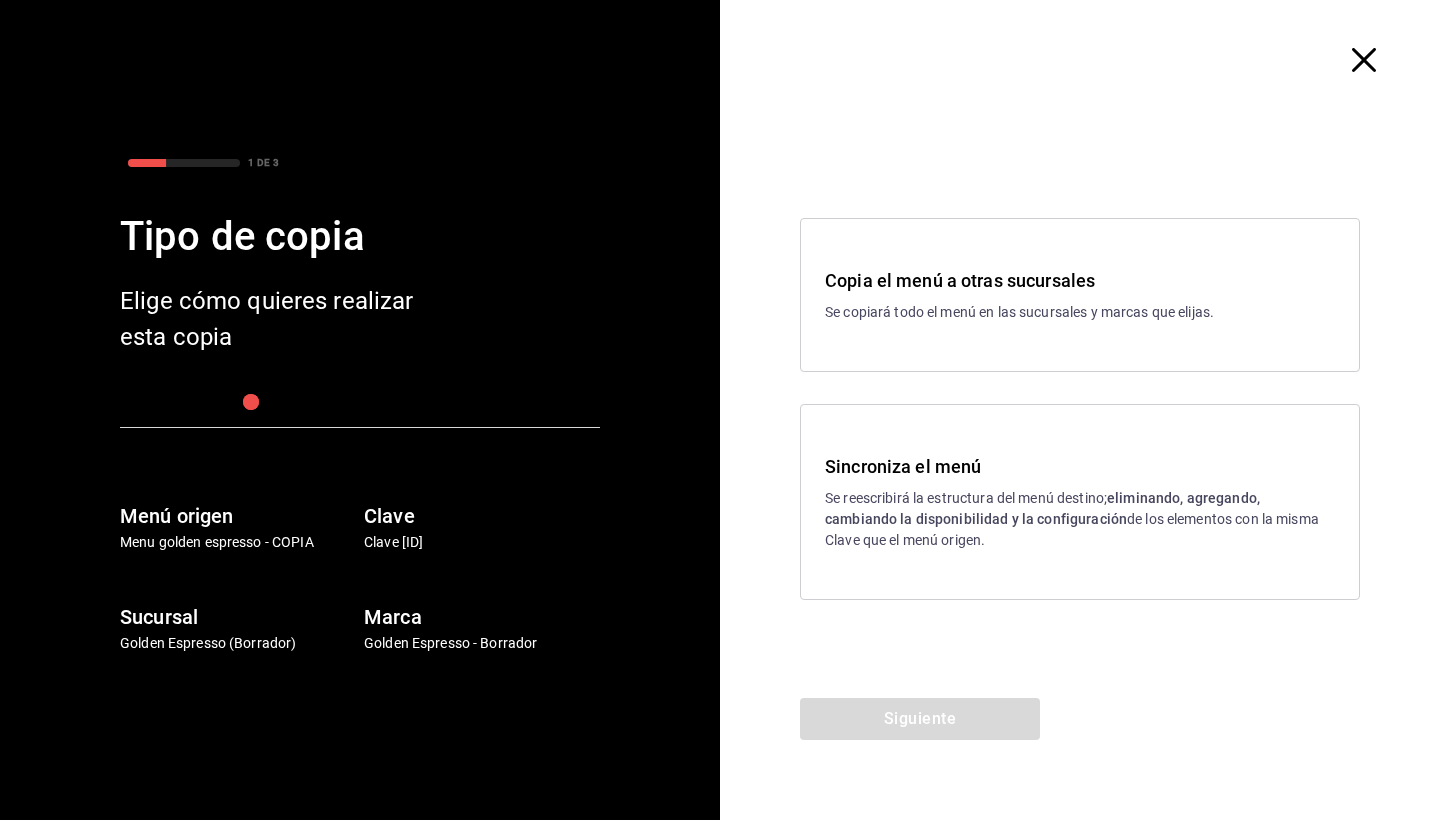 click on "Sincroniza el menú" at bounding box center [1080, 466] 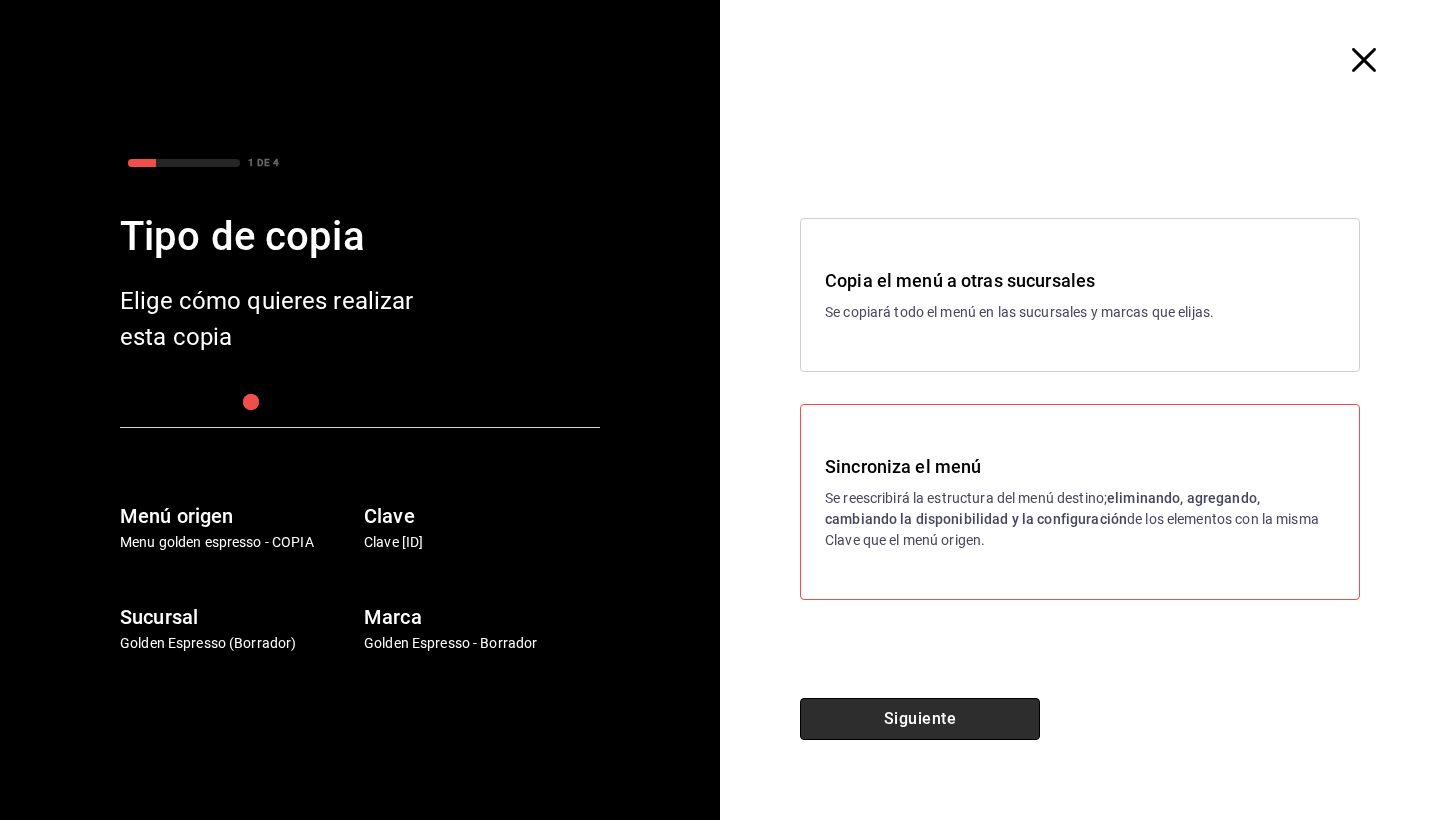 click on "Siguiente" at bounding box center [920, 719] 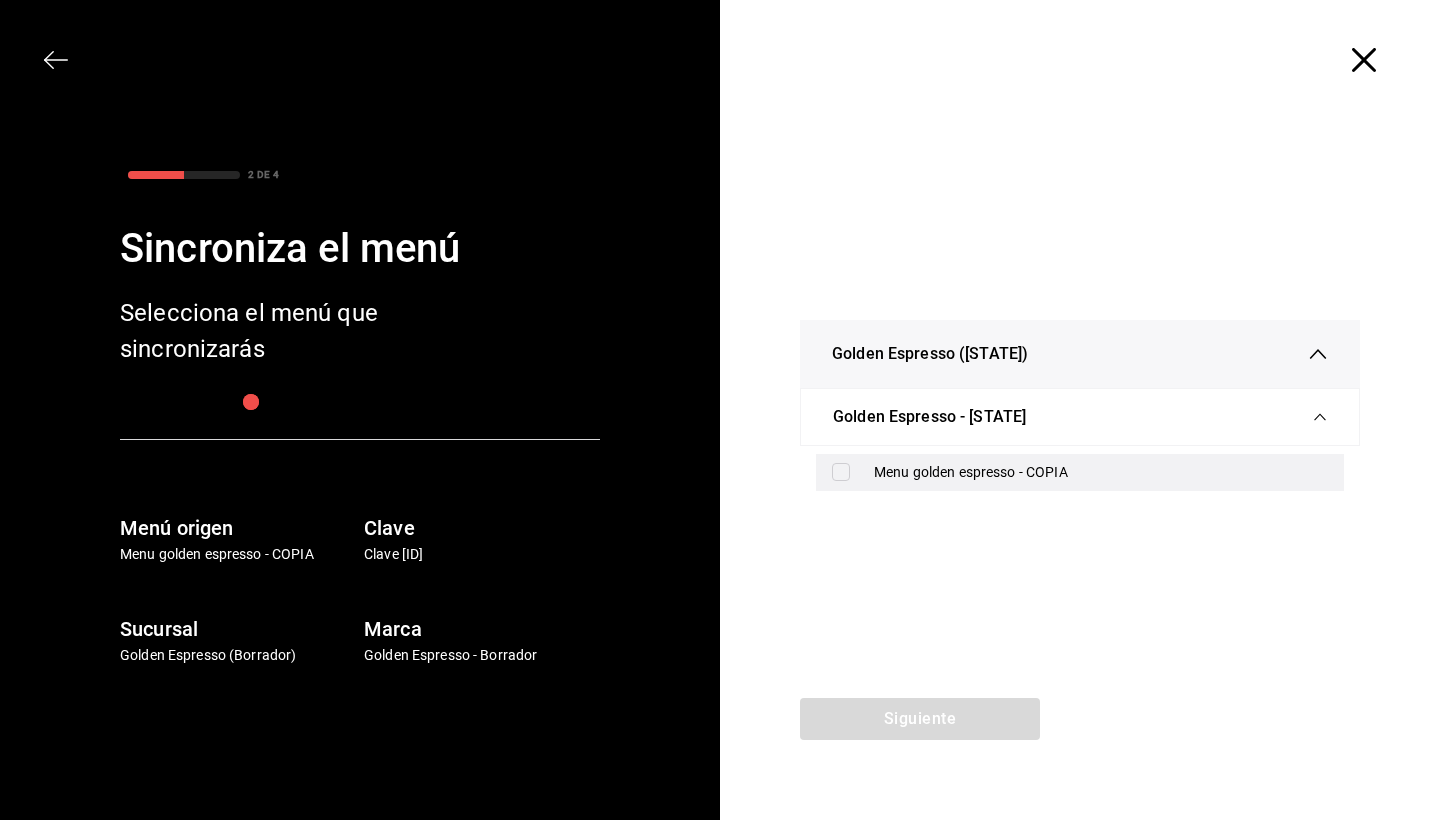 click at bounding box center [841, 472] 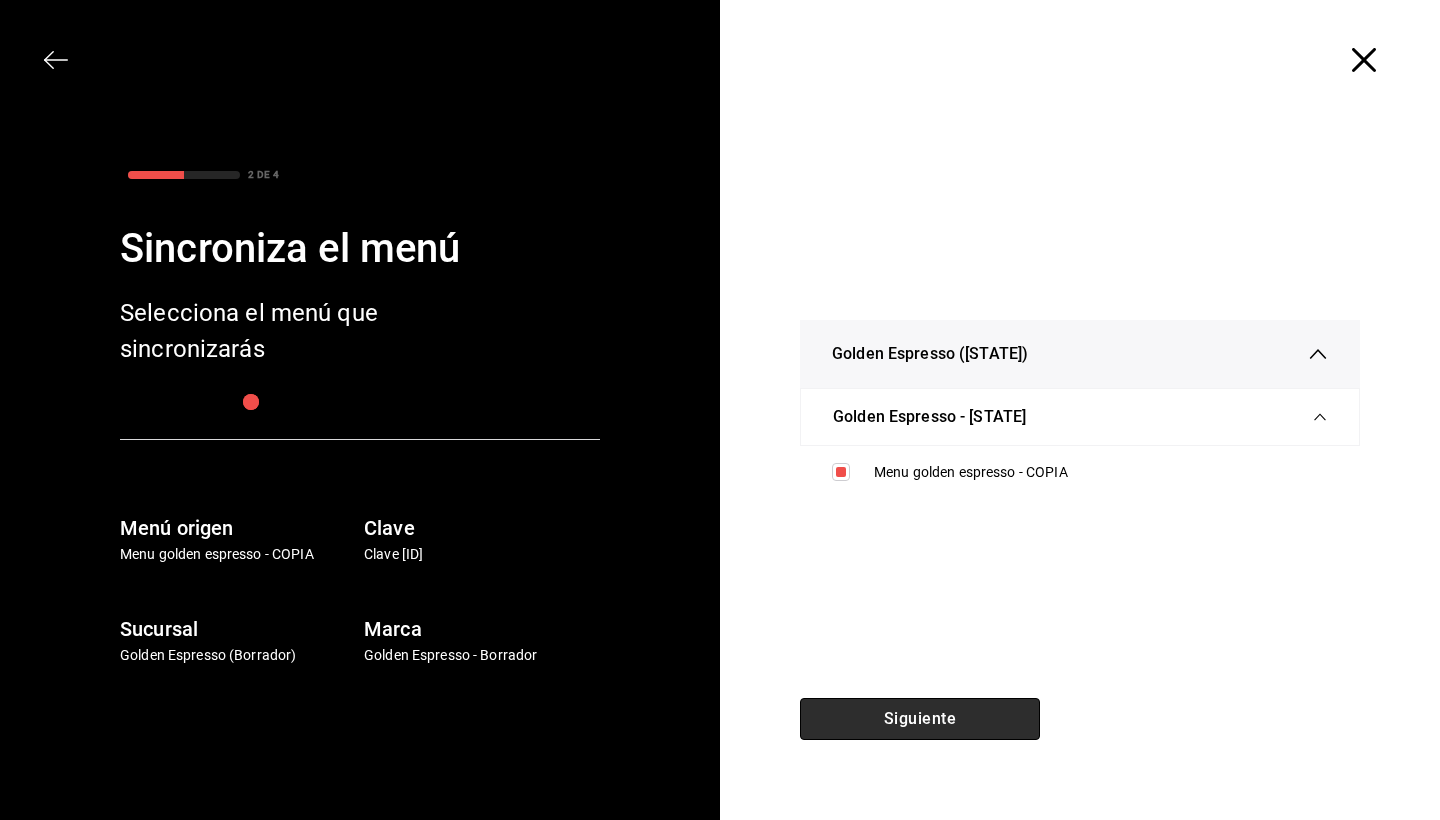 click on "Siguiente" at bounding box center [920, 719] 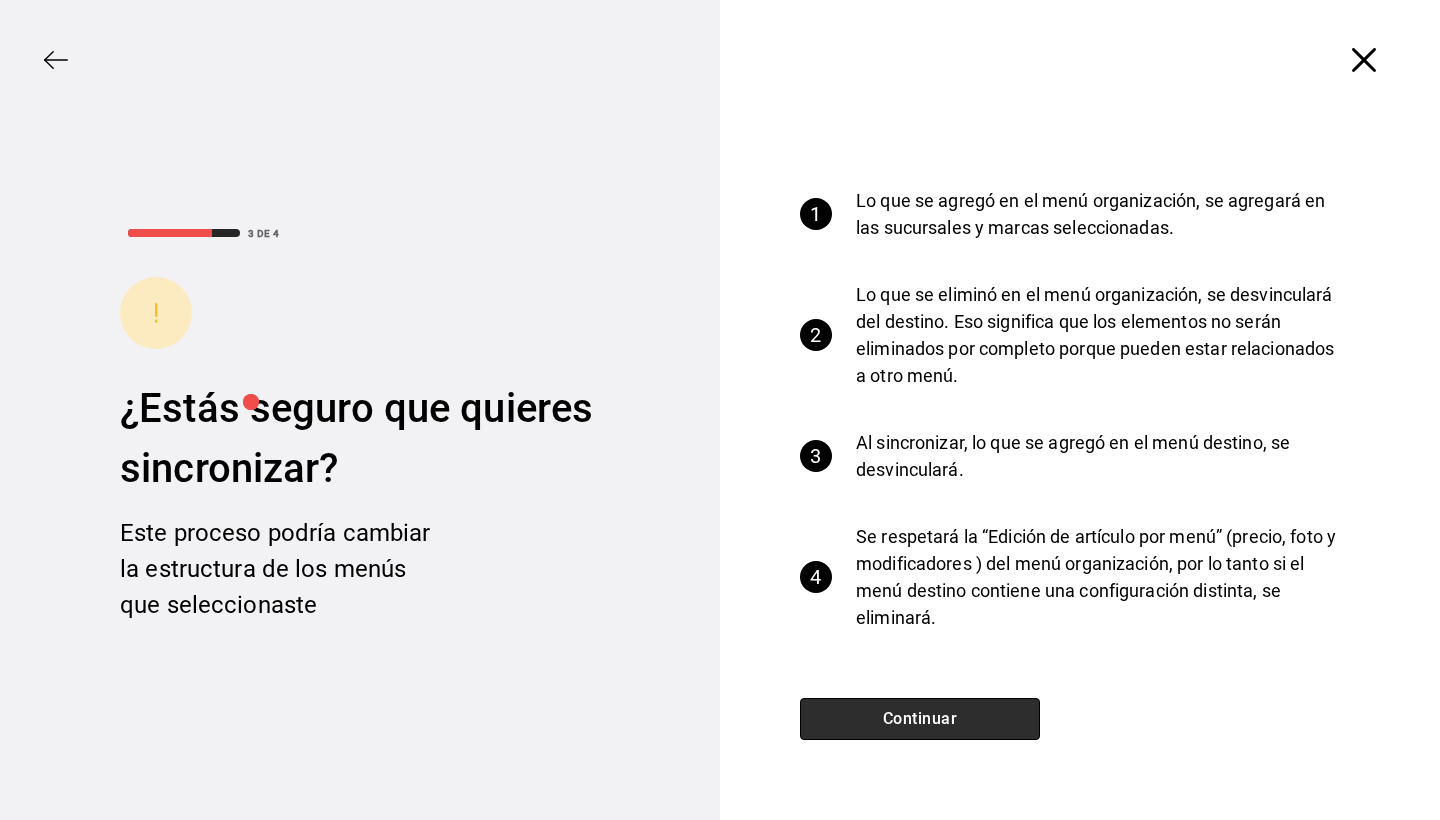 click on "Continuar" at bounding box center (920, 719) 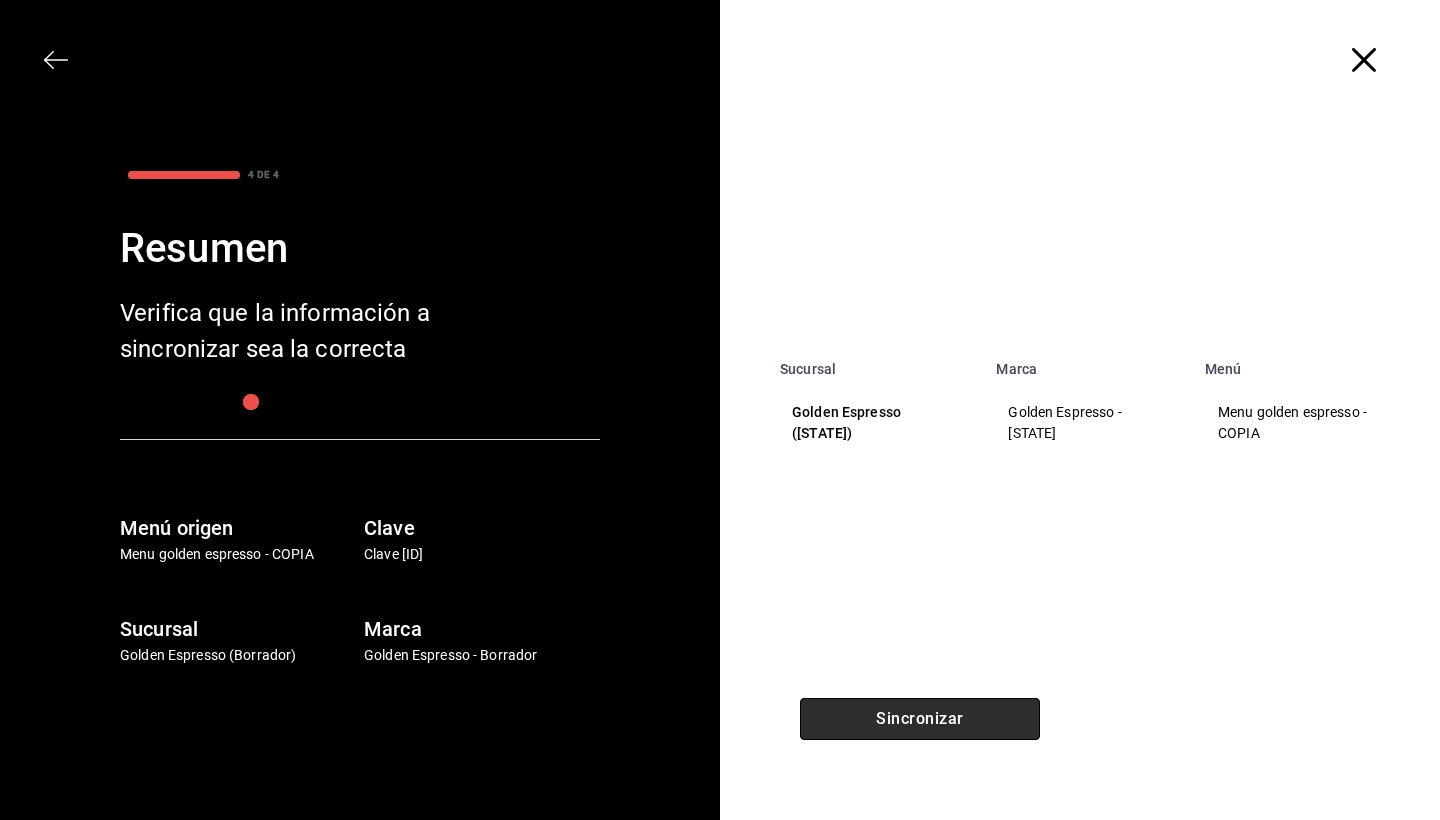 click on "Sincronizar" at bounding box center [920, 719] 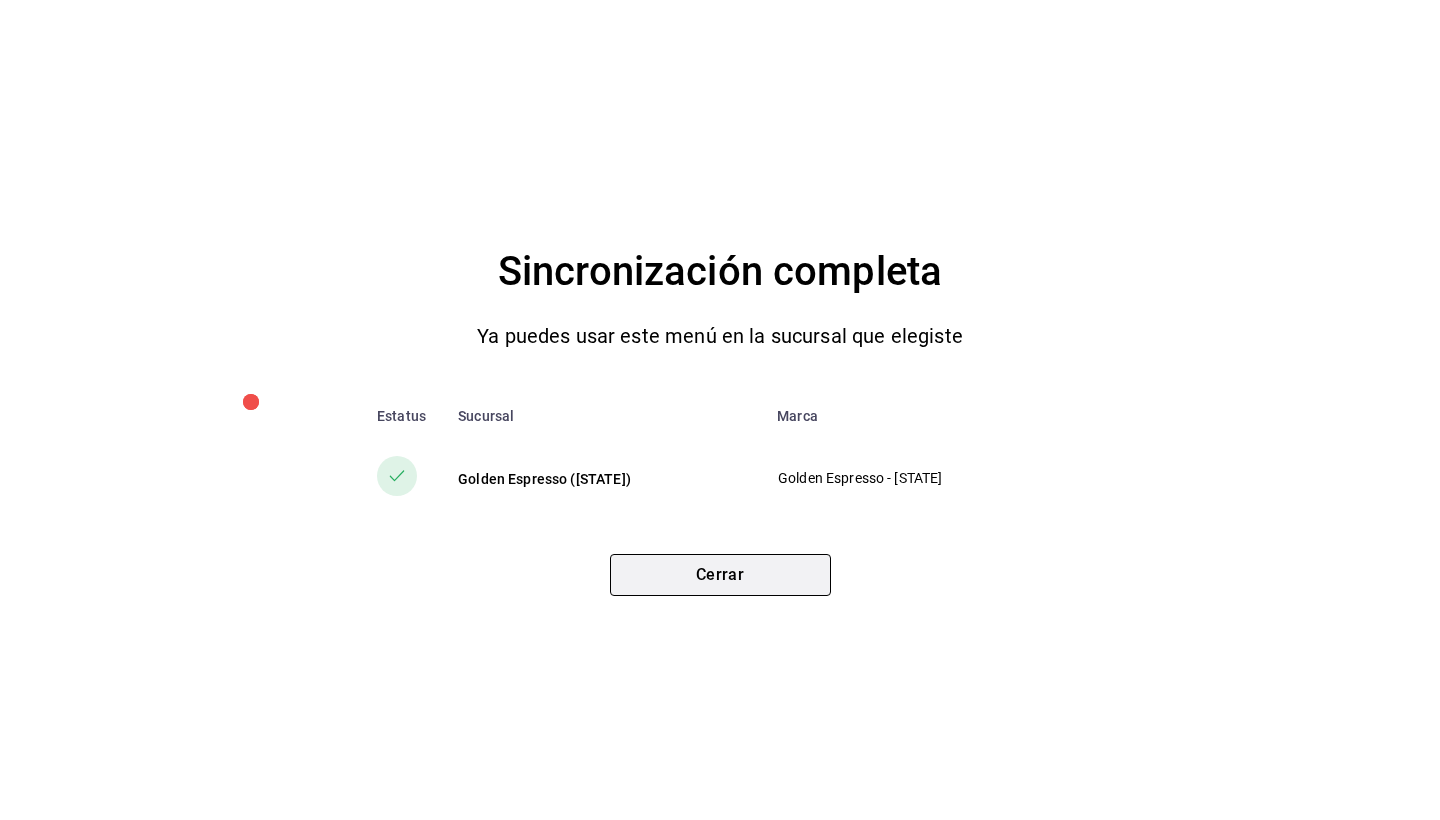 click on "Cerrar" at bounding box center [720, 575] 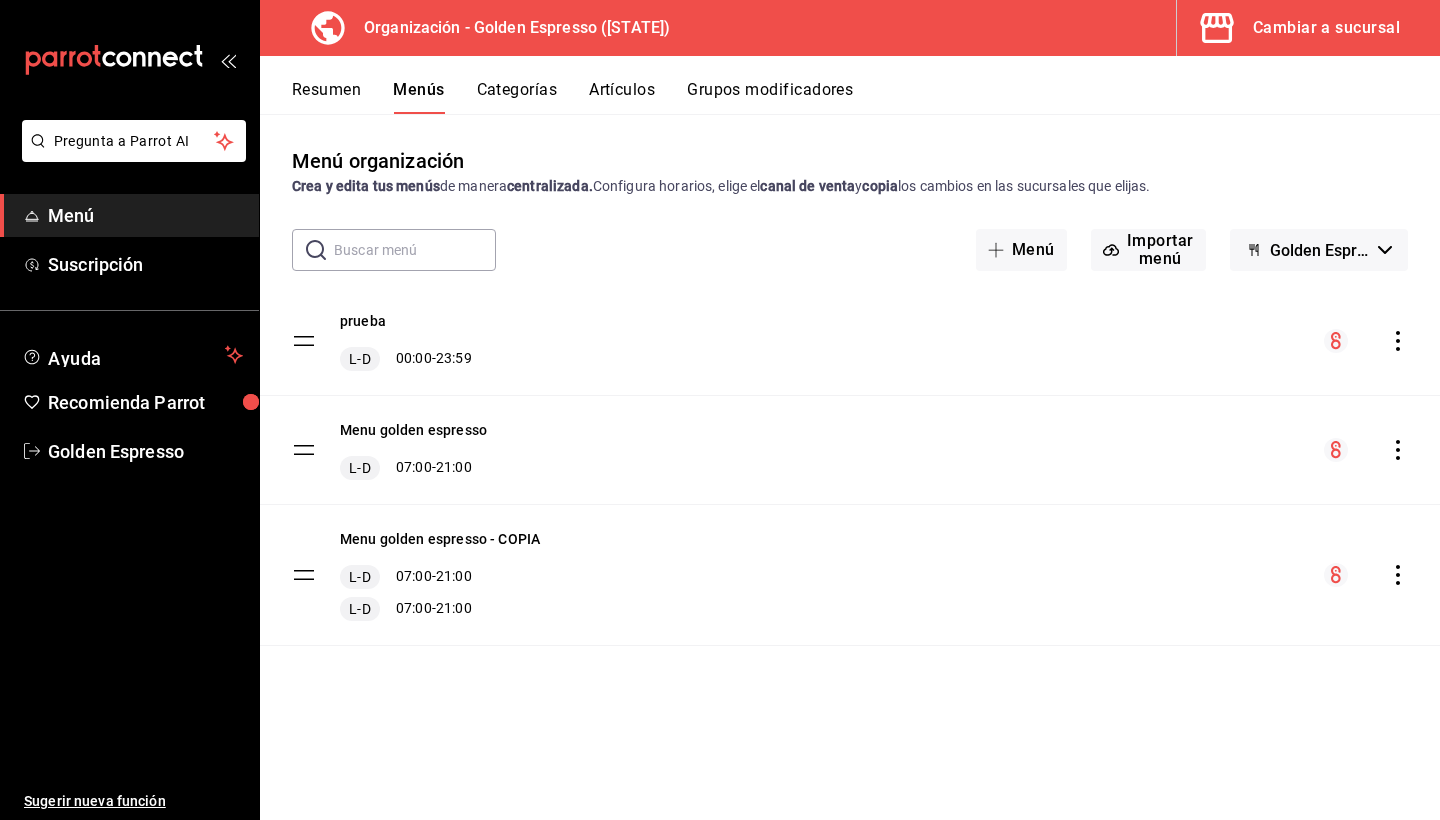 click on "Cambiar a sucursal" at bounding box center [1326, 28] 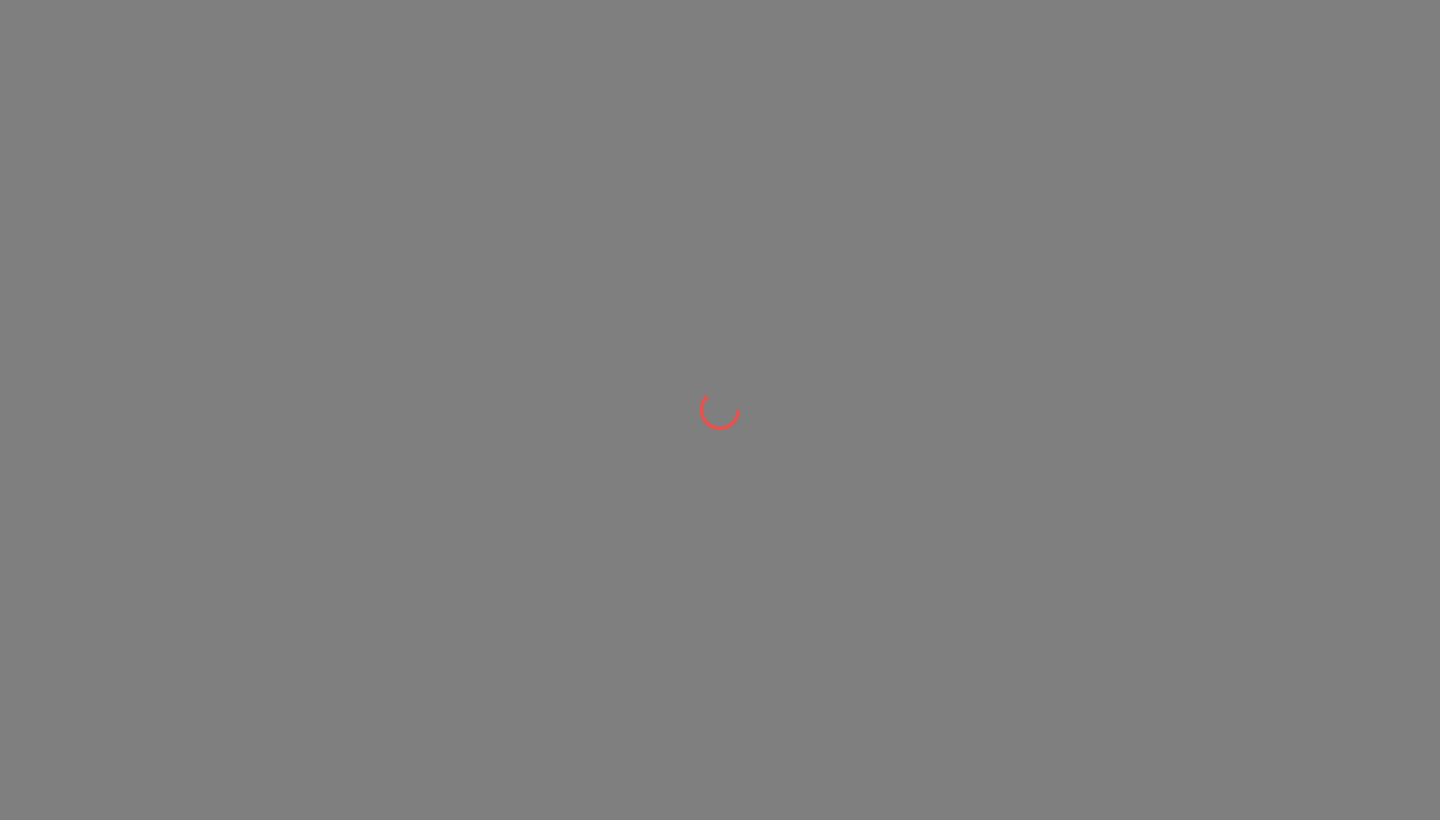 click at bounding box center [720, 410] 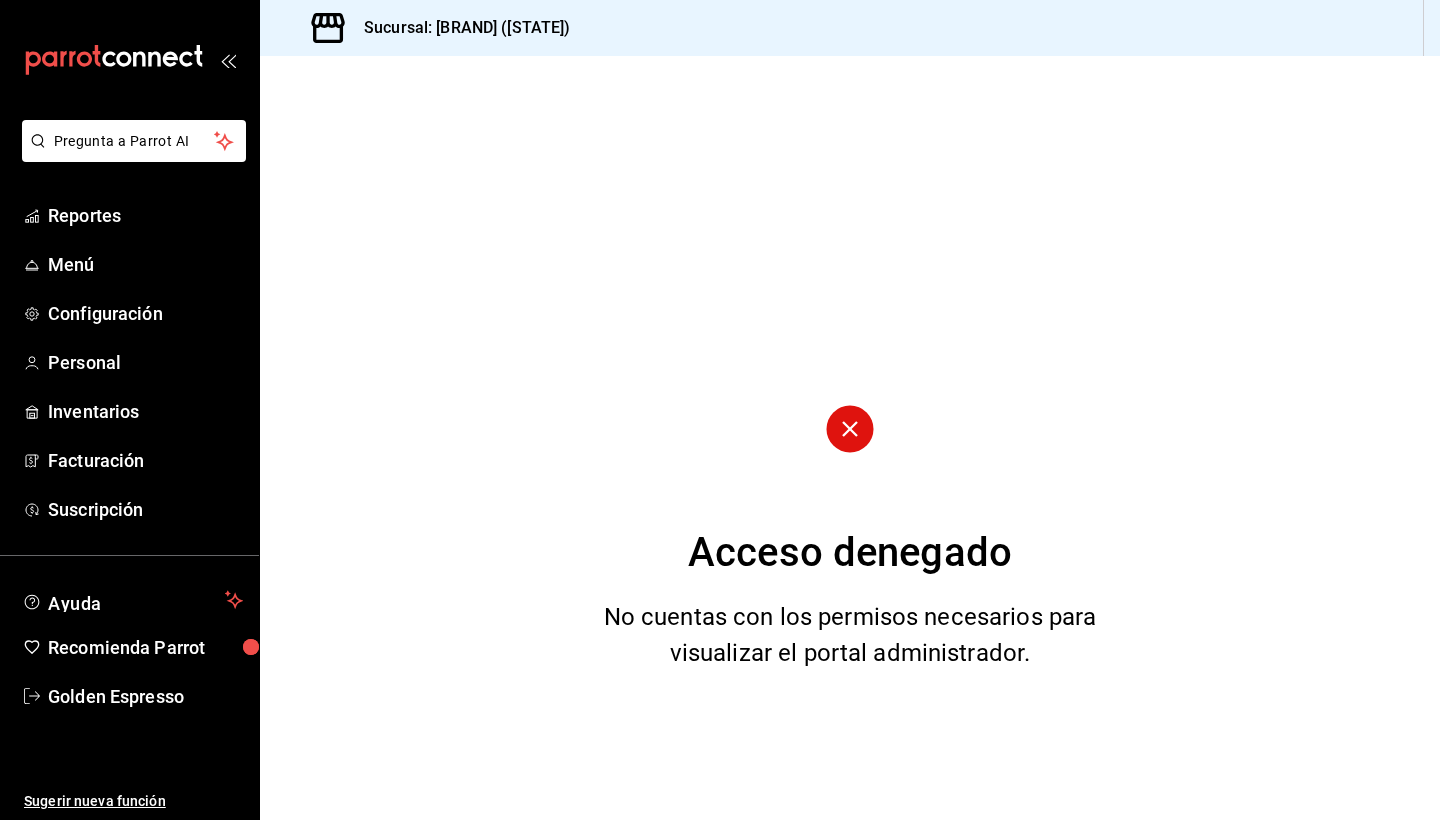 scroll, scrollTop: 0, scrollLeft: 0, axis: both 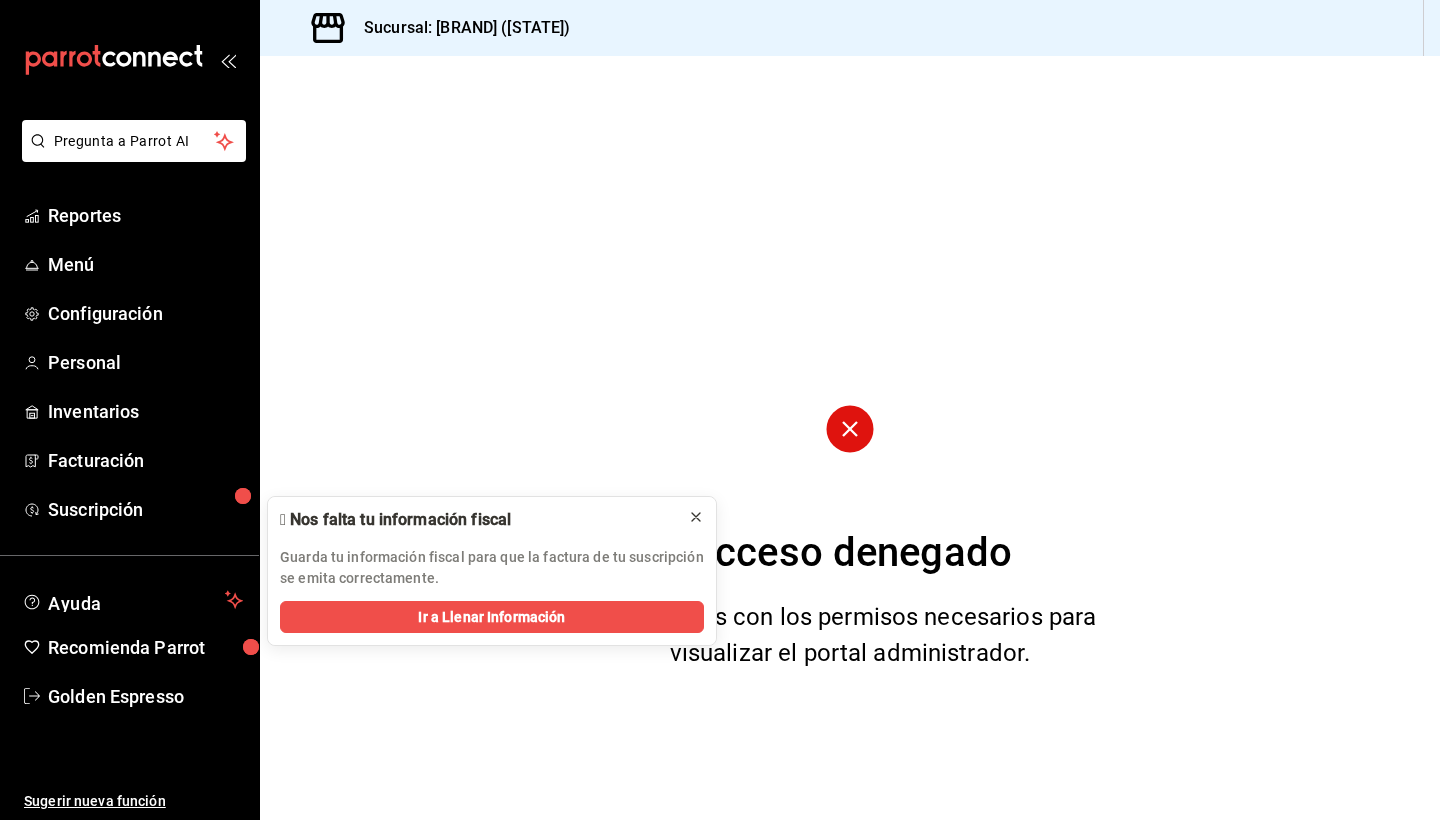 click 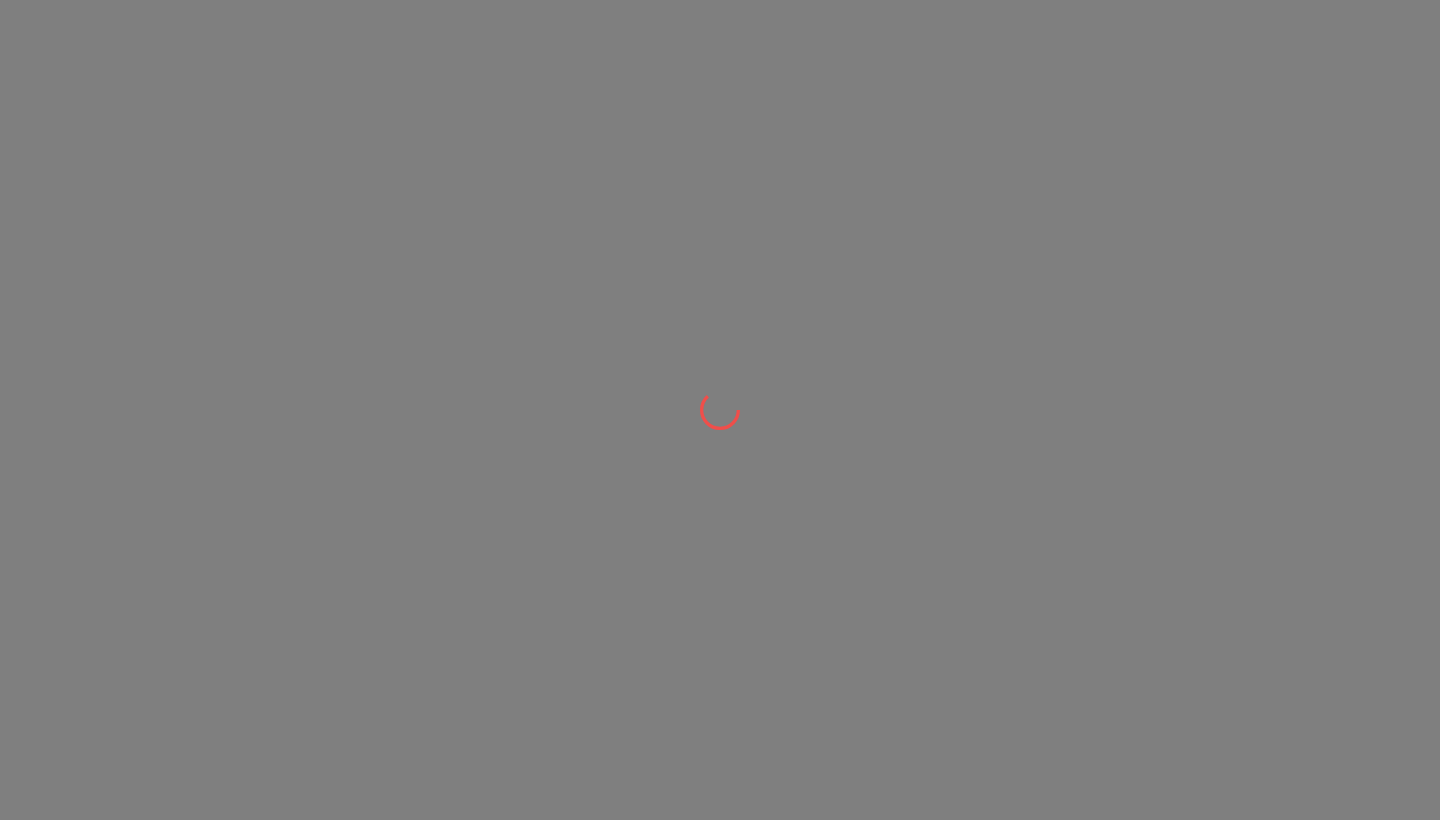 scroll, scrollTop: 0, scrollLeft: 0, axis: both 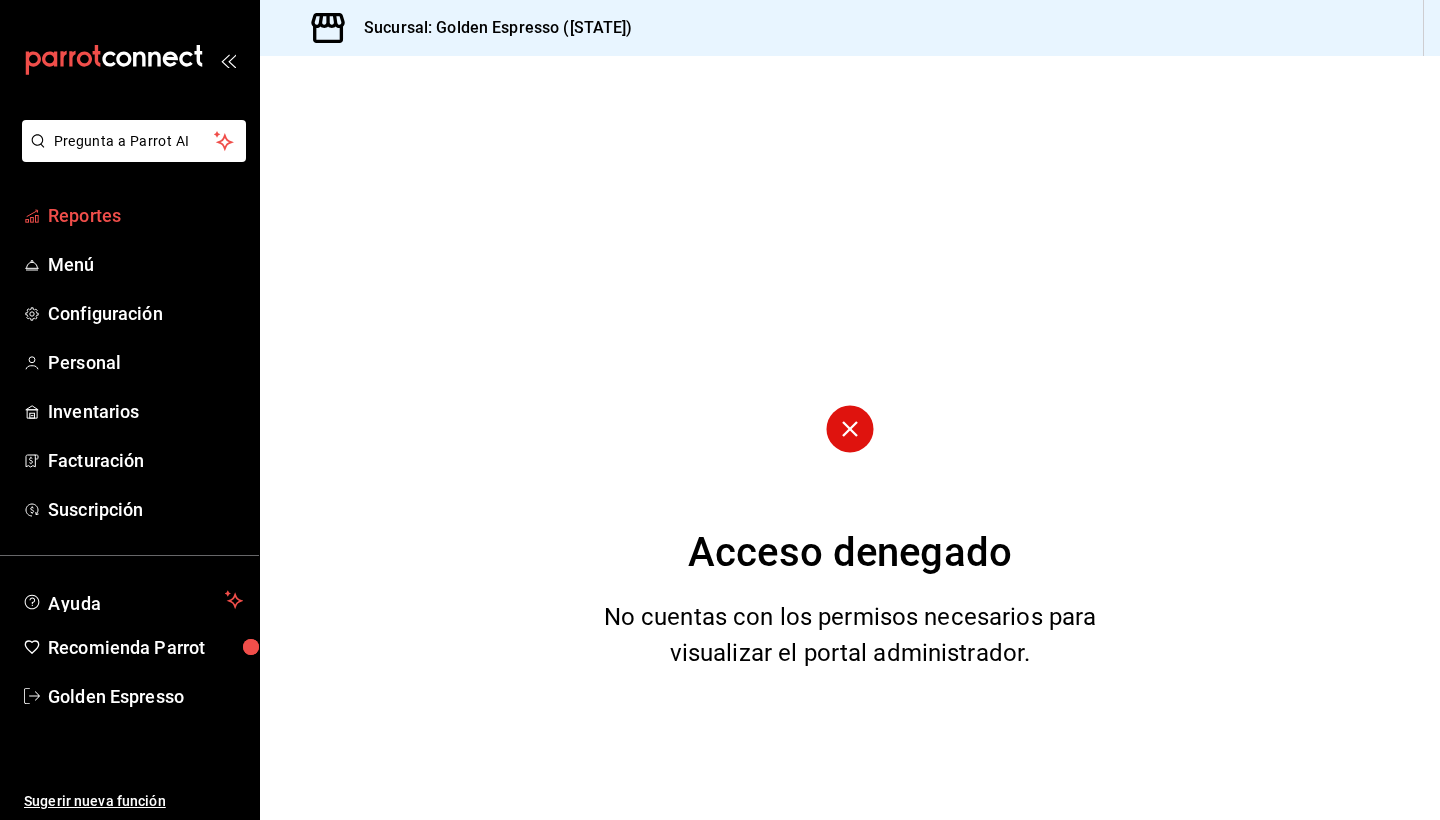 click on "Reportes" at bounding box center (145, 215) 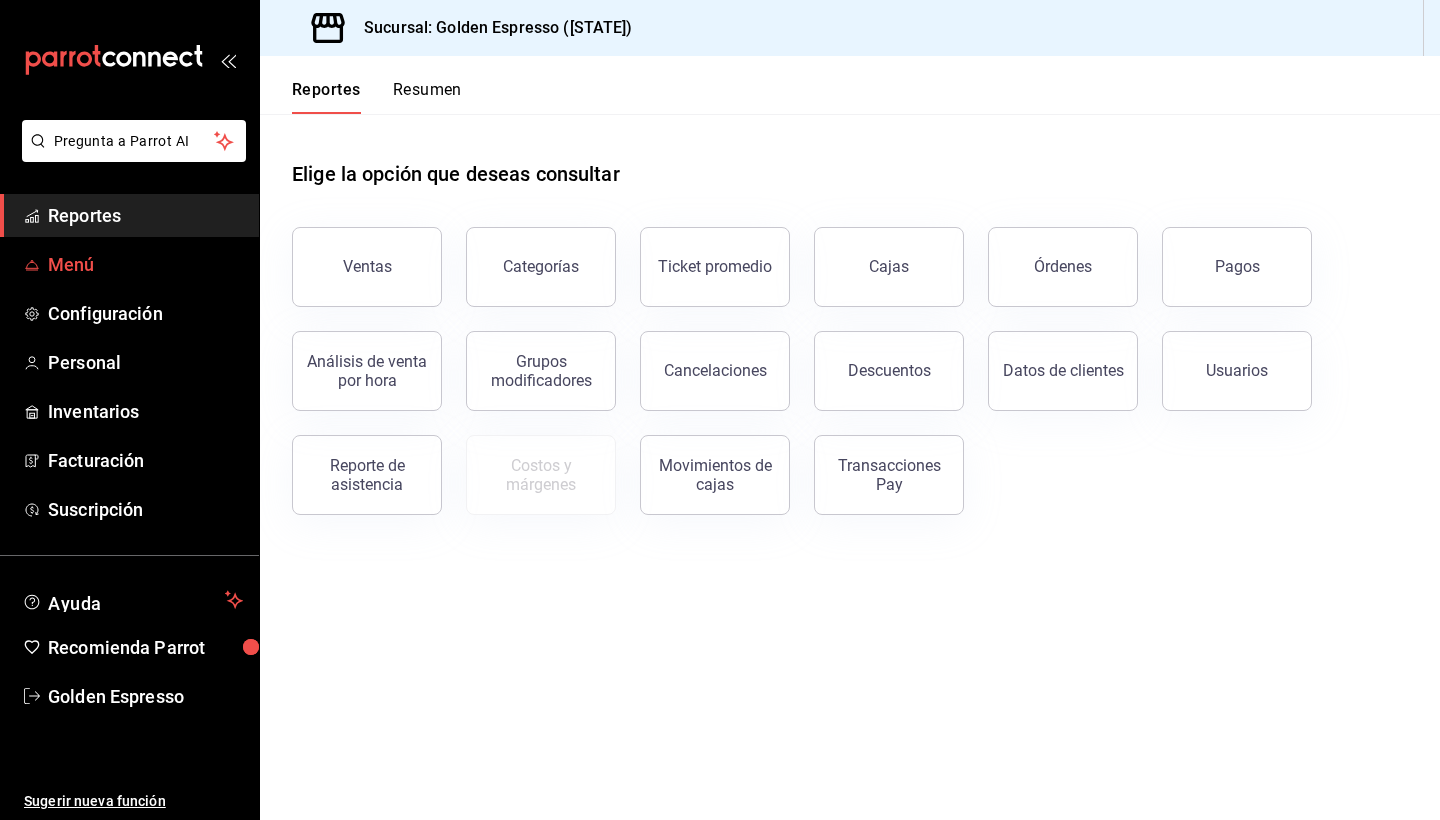 click on "Menú" at bounding box center (145, 264) 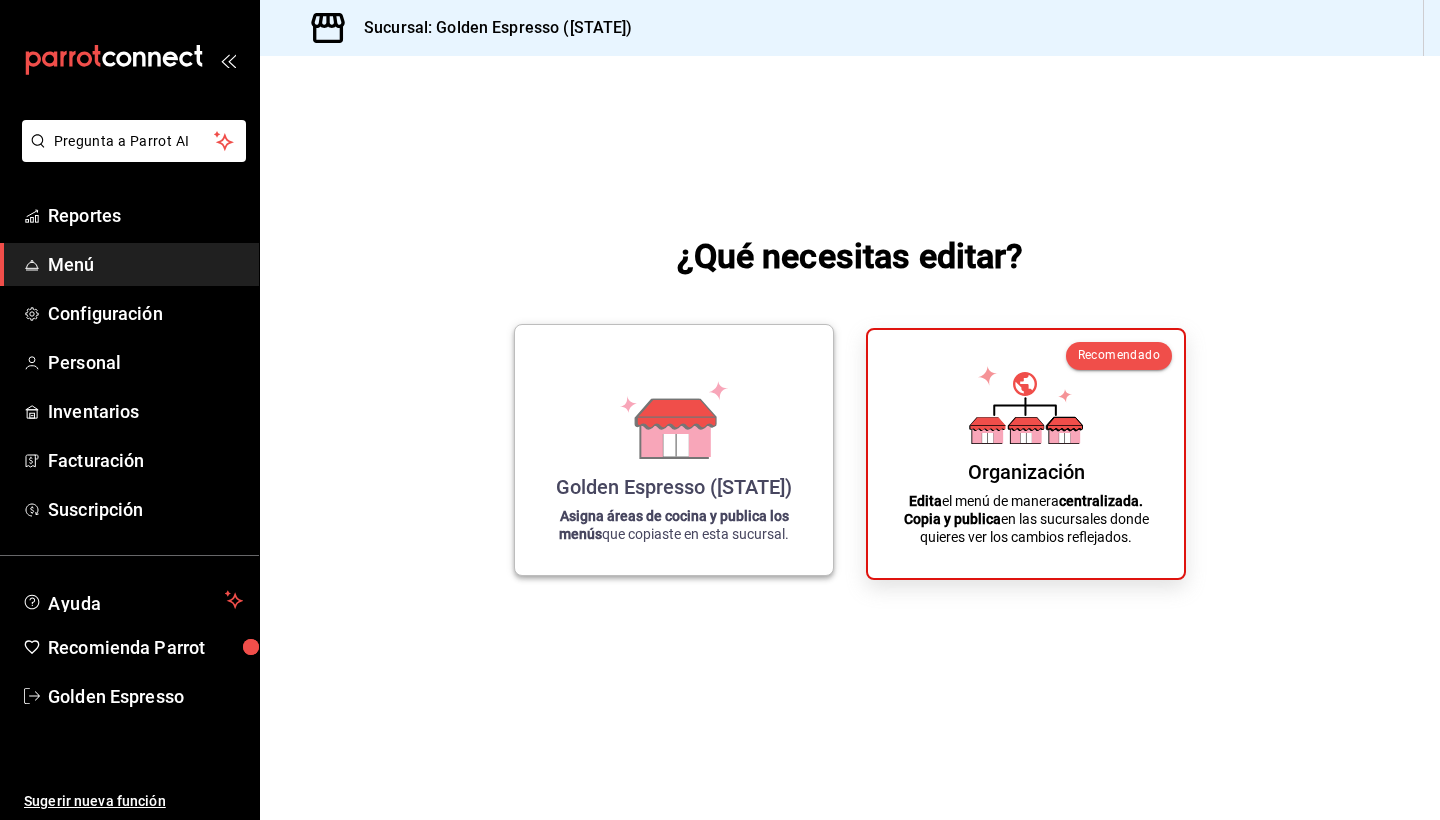 click on "Asigna áreas de cocina y publica los menús" at bounding box center [674, 525] 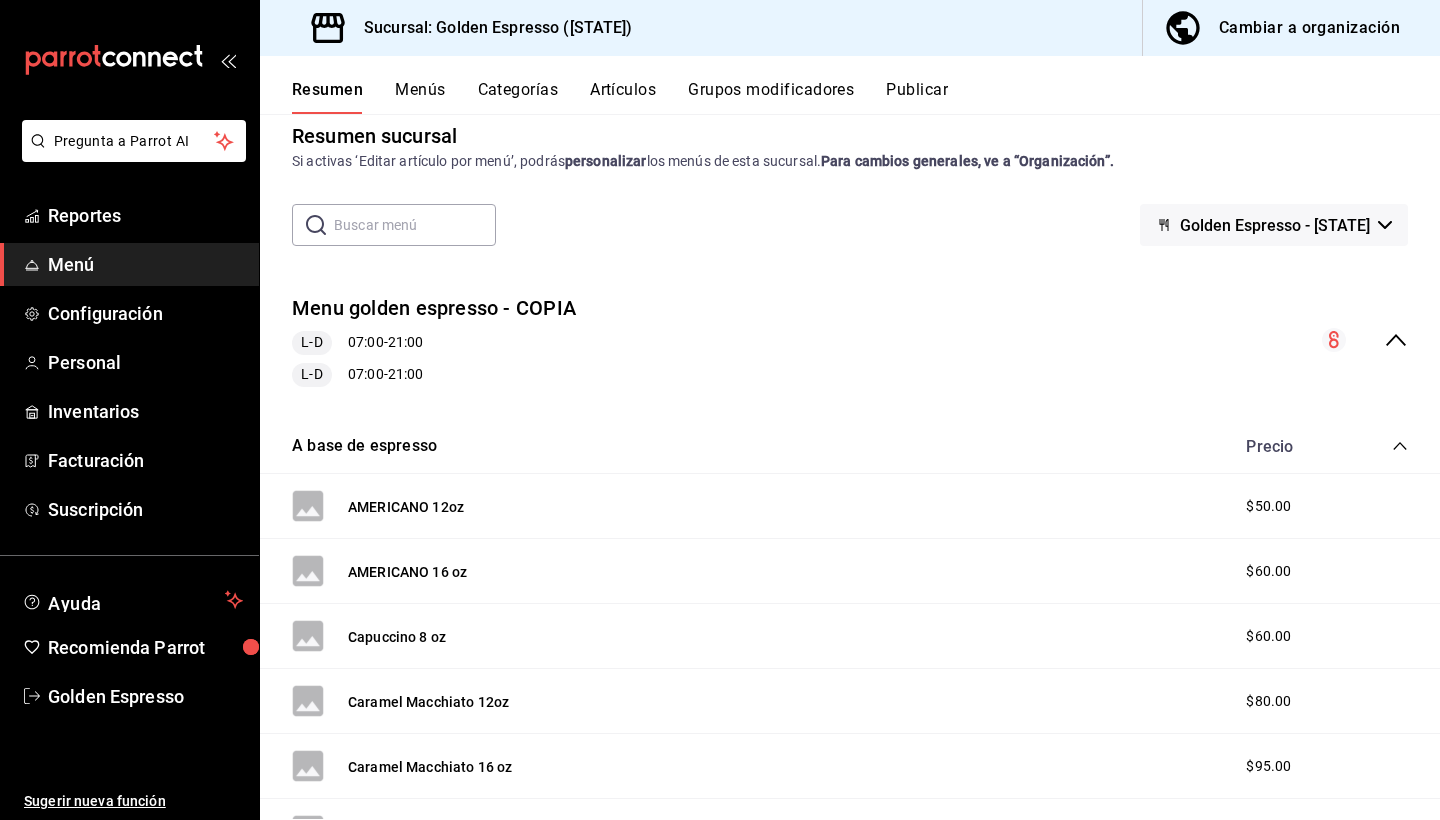 scroll, scrollTop: 55, scrollLeft: 0, axis: vertical 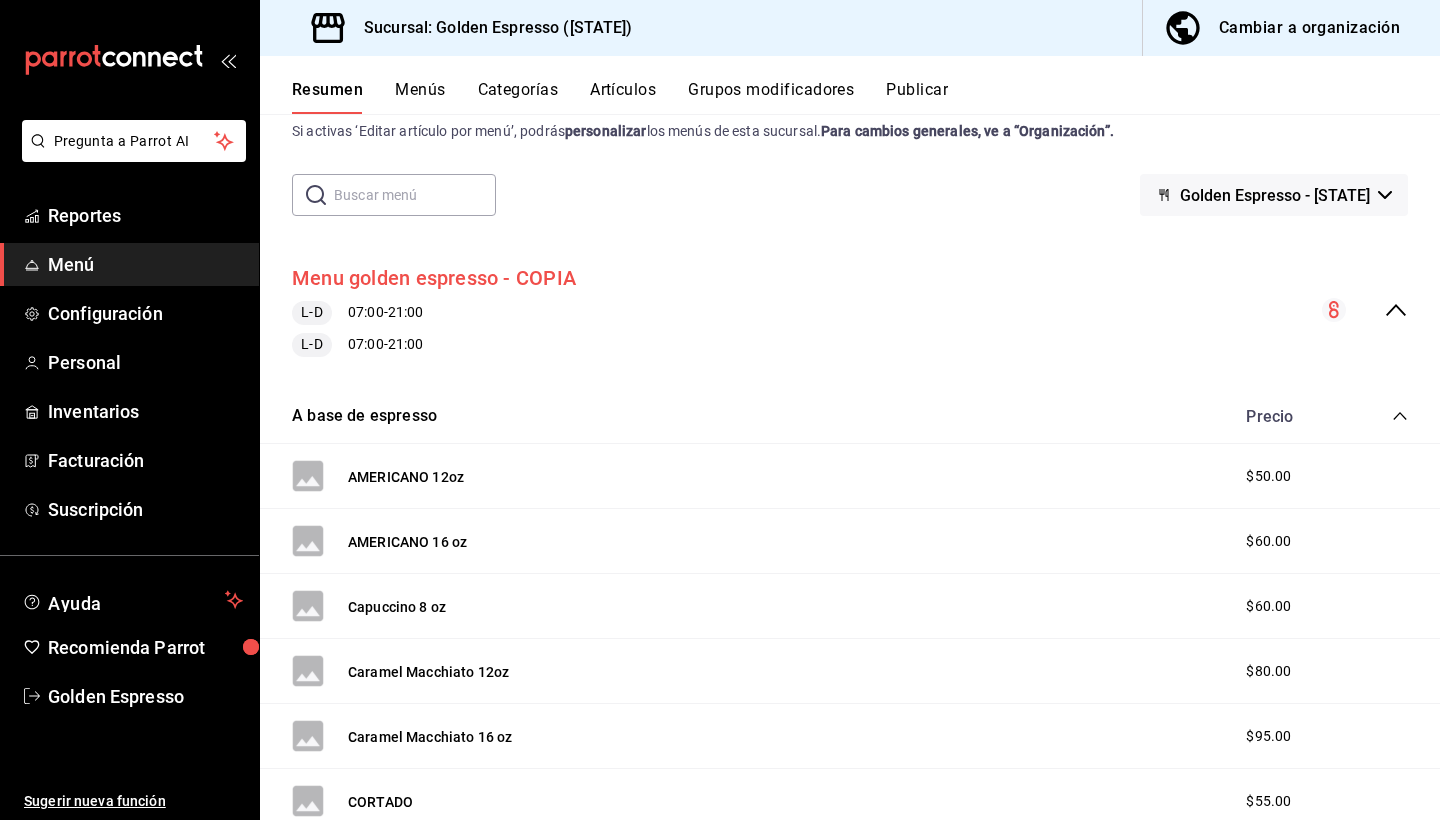 click on "Menu golden espresso - COPIA" at bounding box center [434, 278] 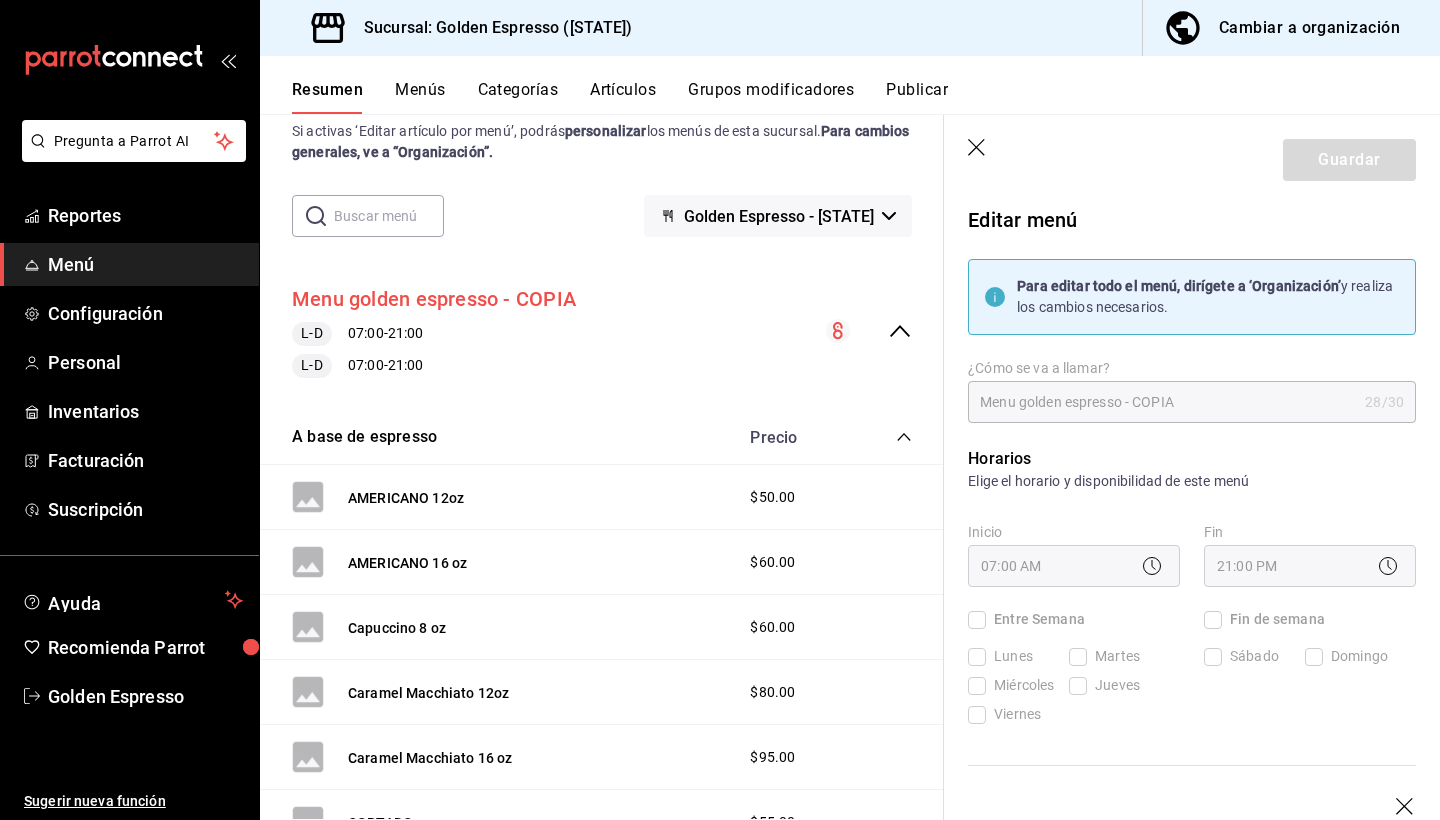 checkbox on "true" 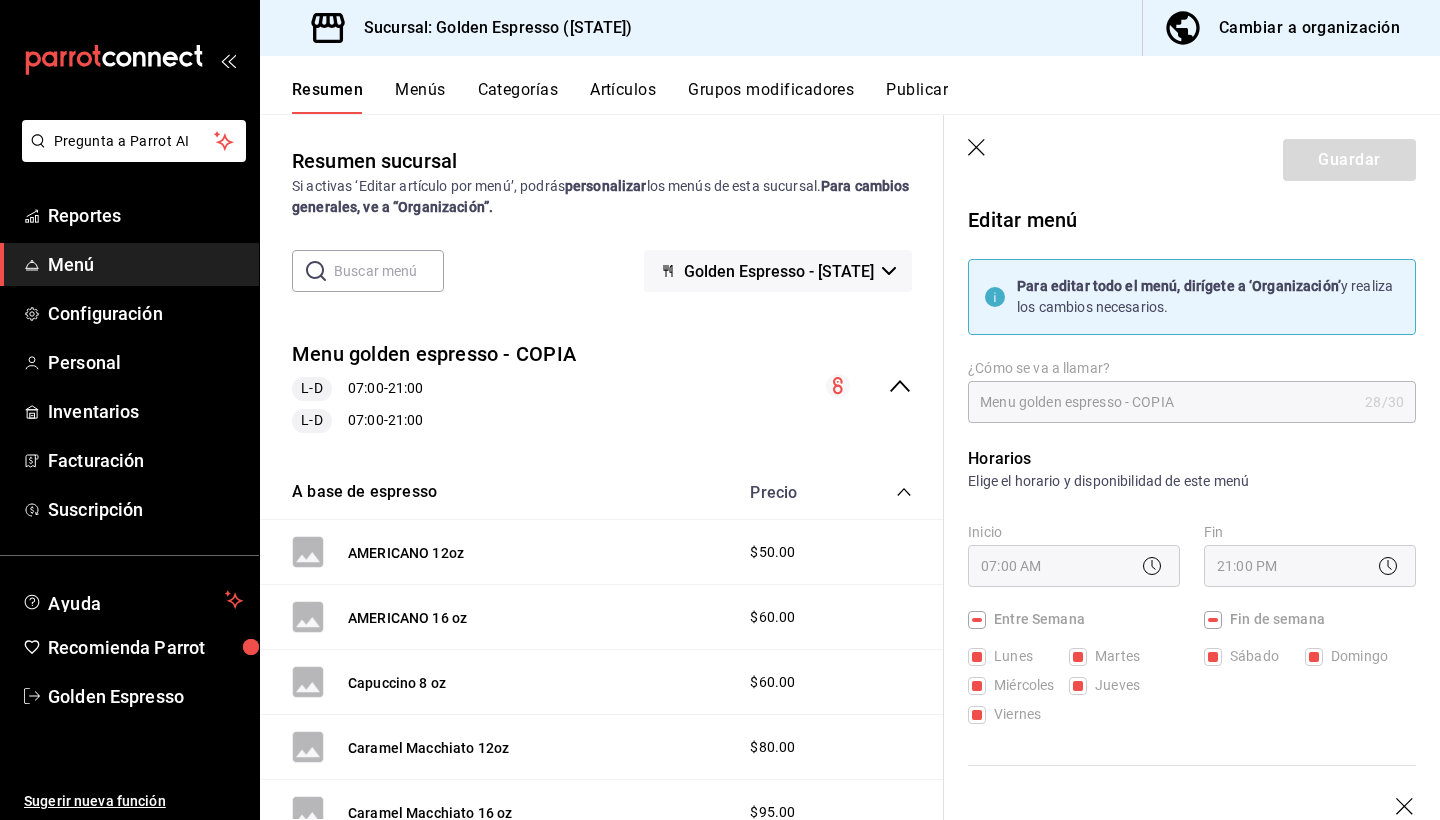 scroll, scrollTop: 0, scrollLeft: 0, axis: both 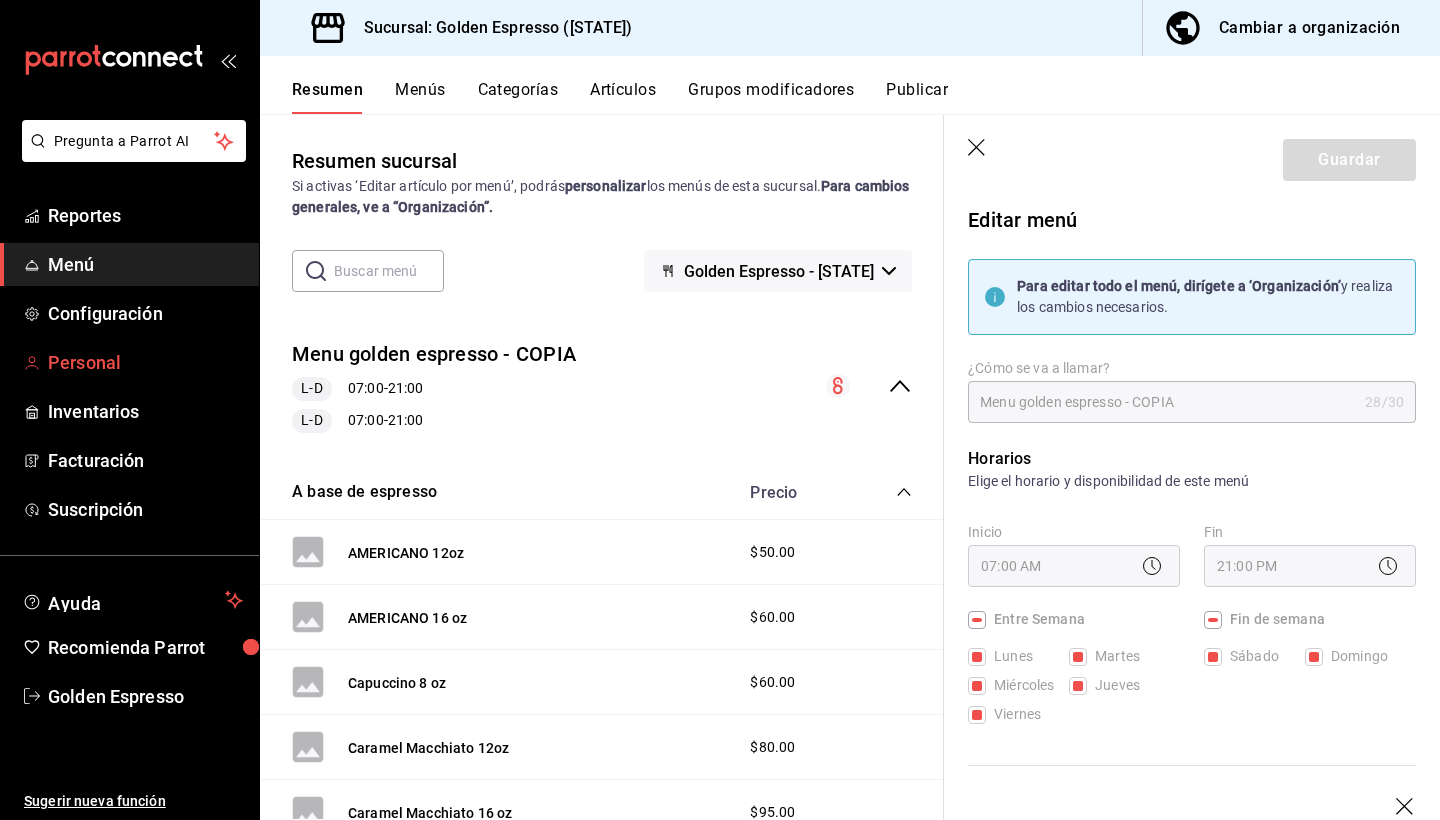click on "Personal" at bounding box center [129, 362] 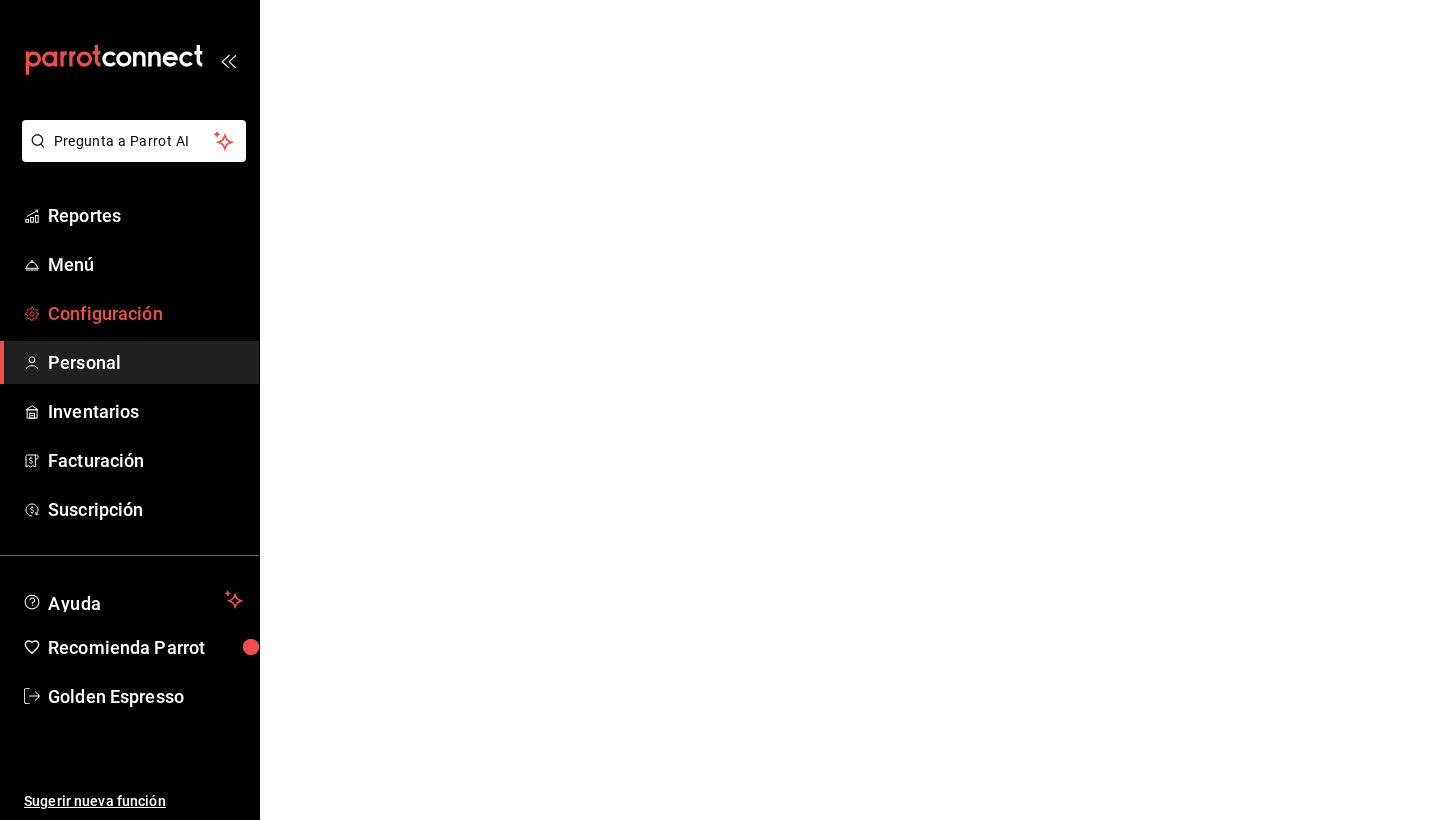click on "Configuración" at bounding box center [145, 313] 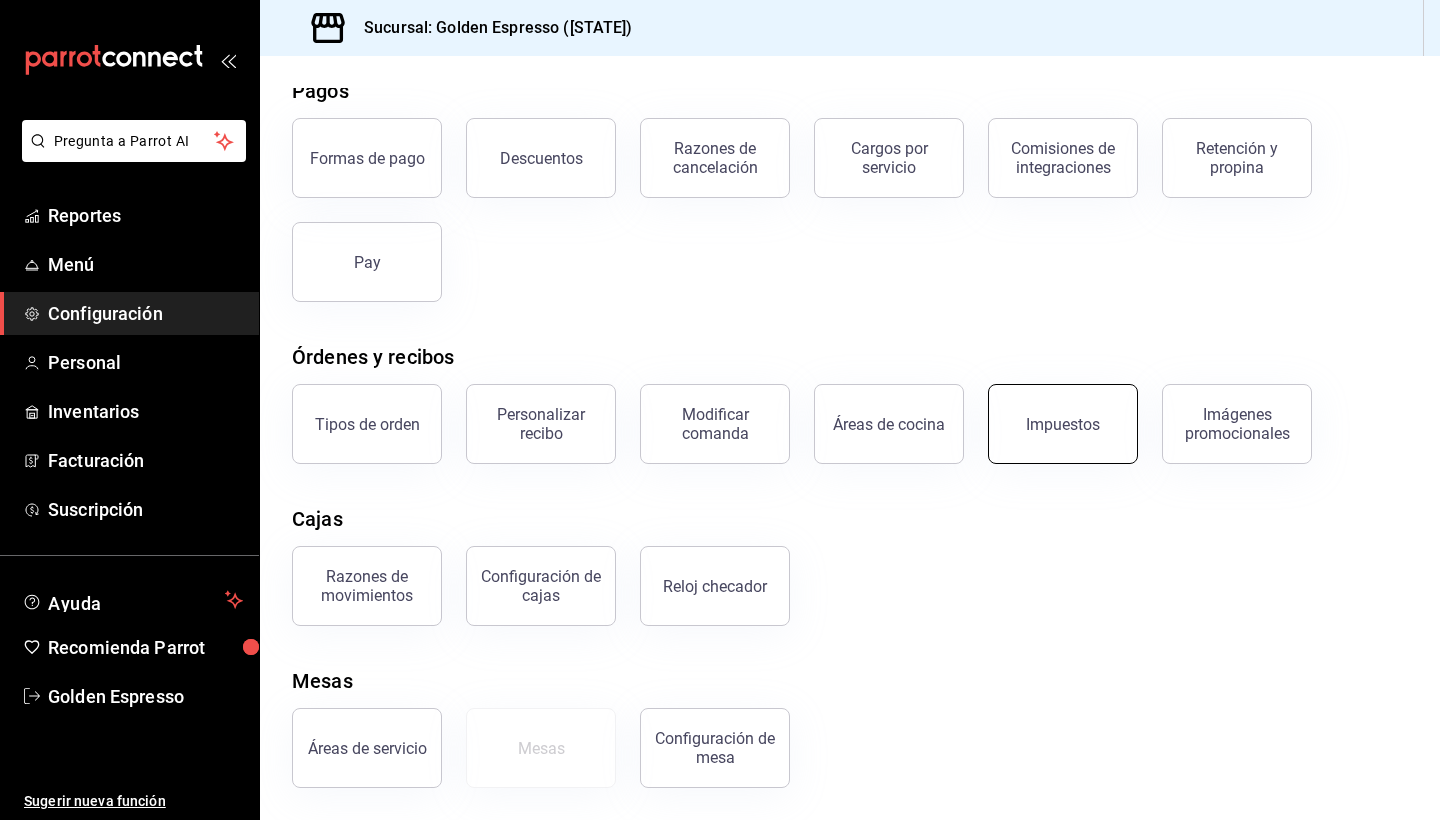 scroll, scrollTop: 90, scrollLeft: 0, axis: vertical 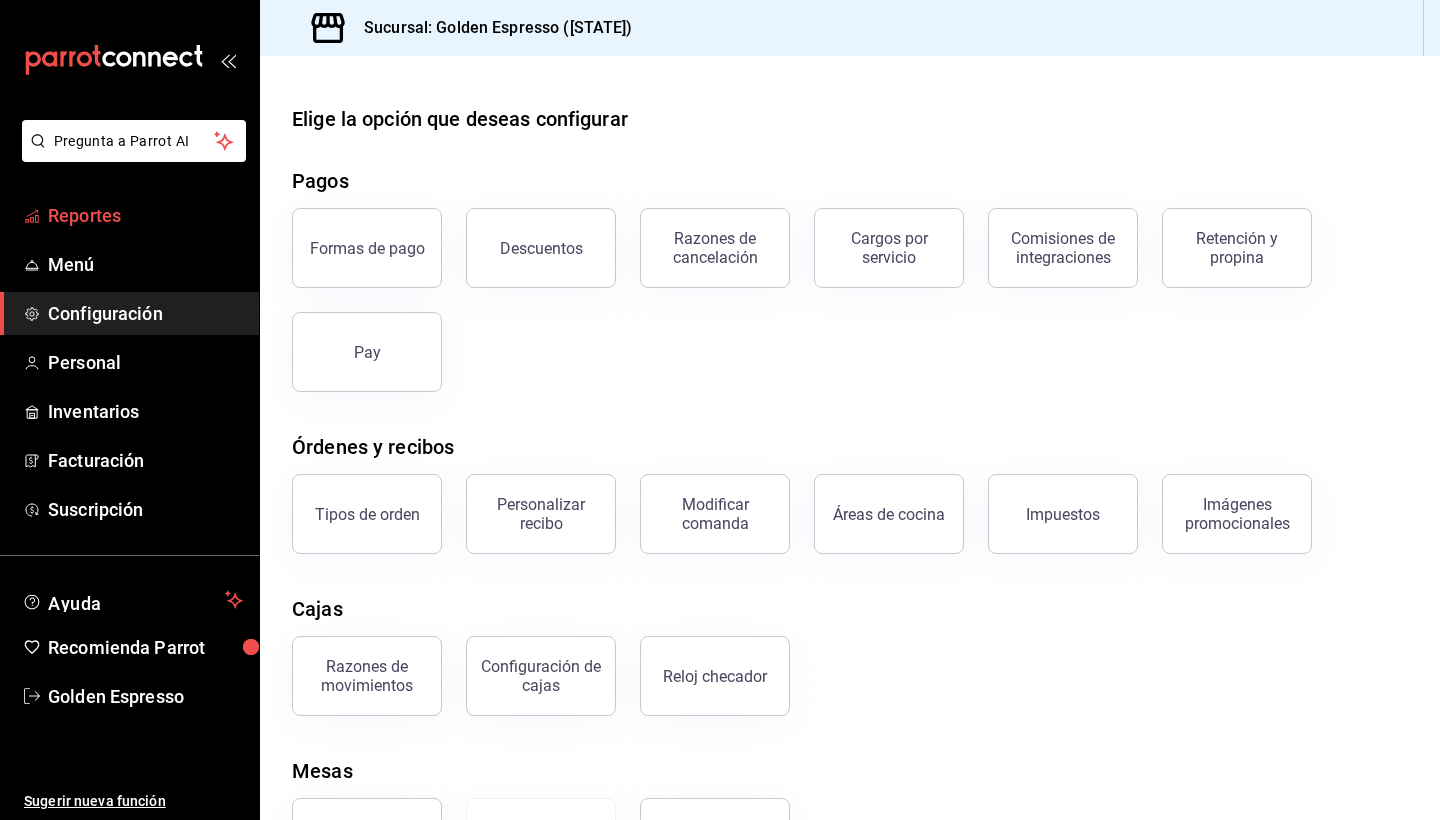 click on "Reportes" at bounding box center [129, 215] 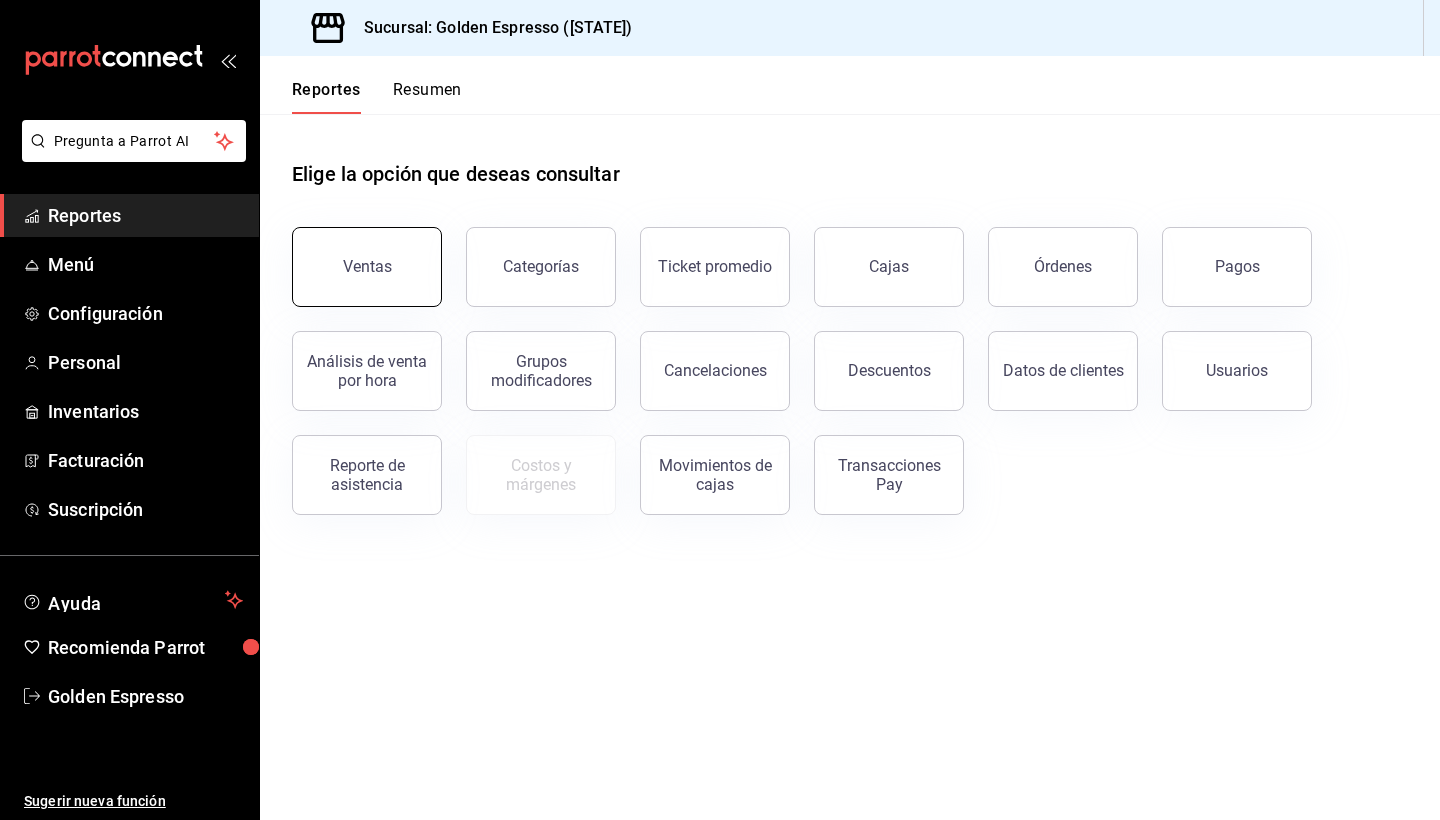 click on "Ventas" at bounding box center [367, 267] 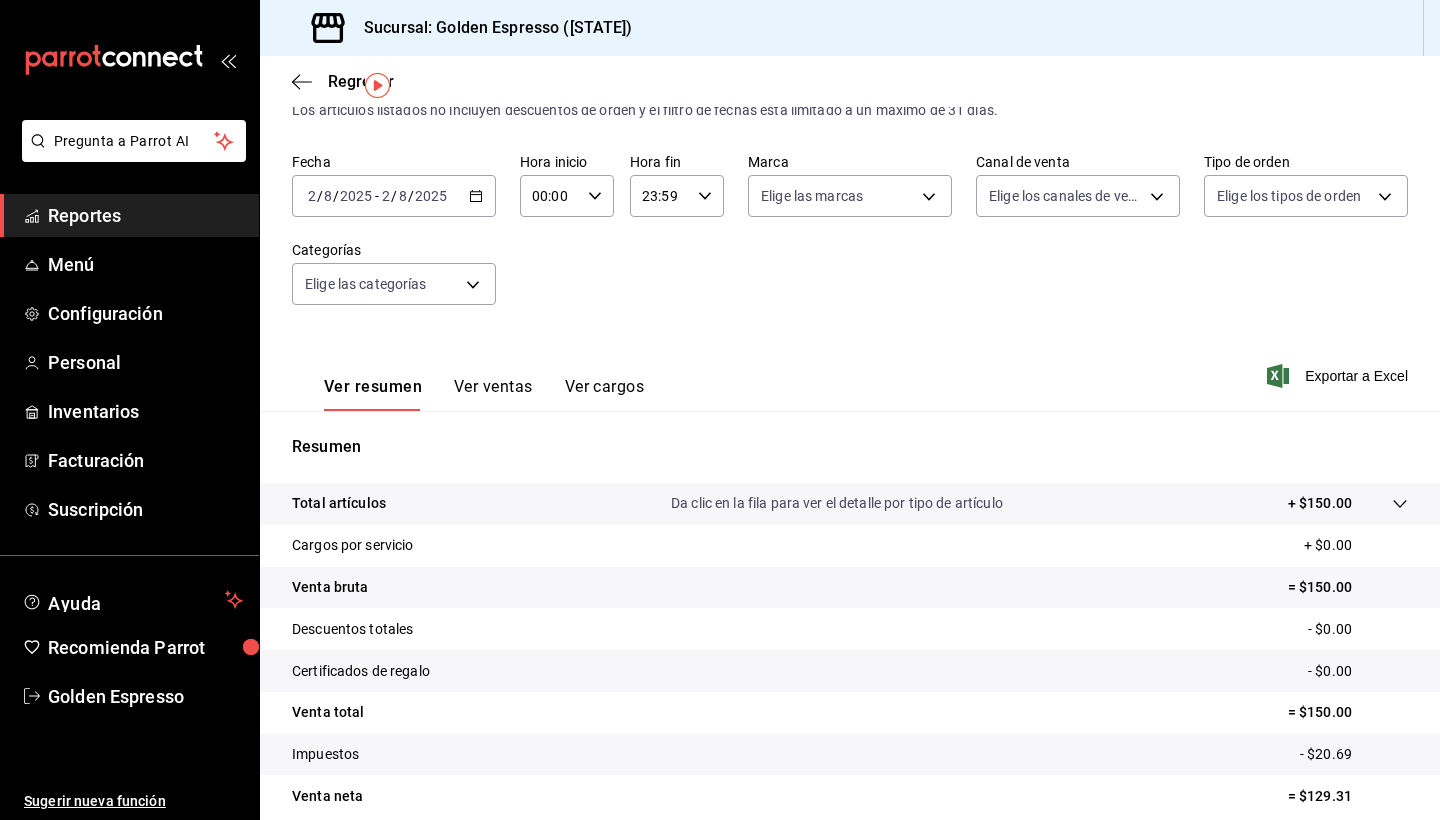 scroll, scrollTop: 61, scrollLeft: 0, axis: vertical 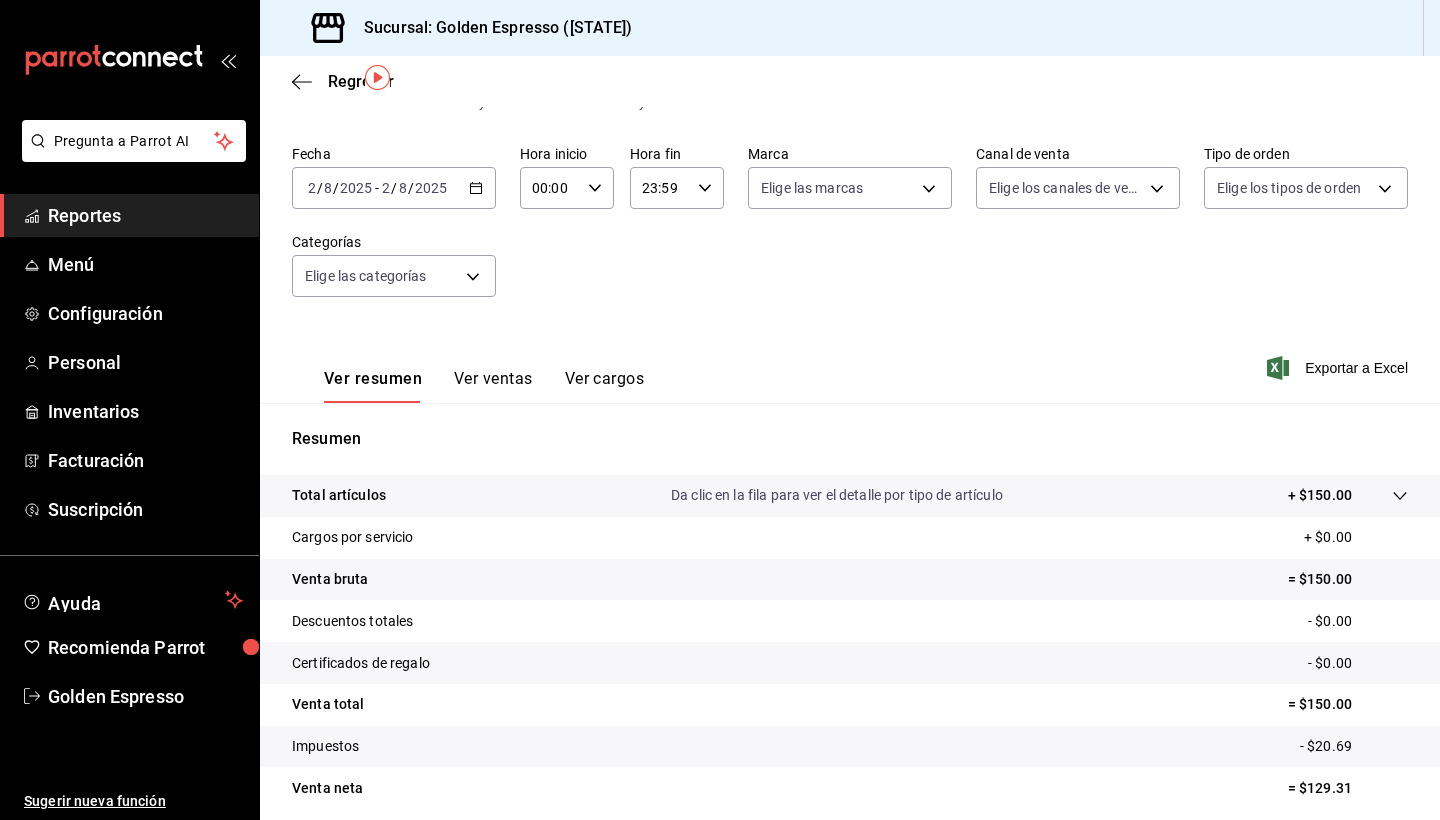 click on "Ver resumen Ver ventas Ver cargos" at bounding box center (468, 374) 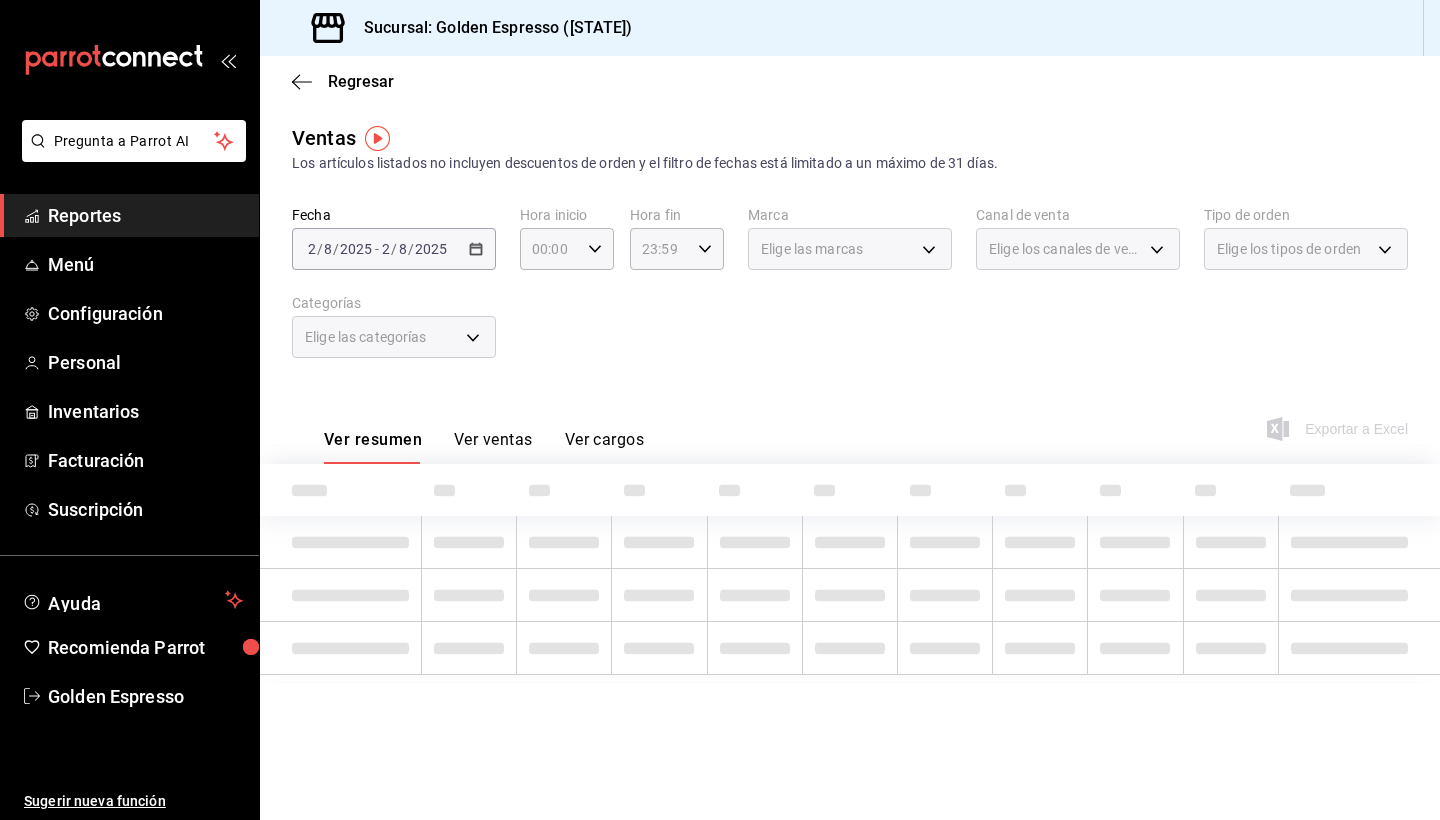 scroll, scrollTop: 0, scrollLeft: 0, axis: both 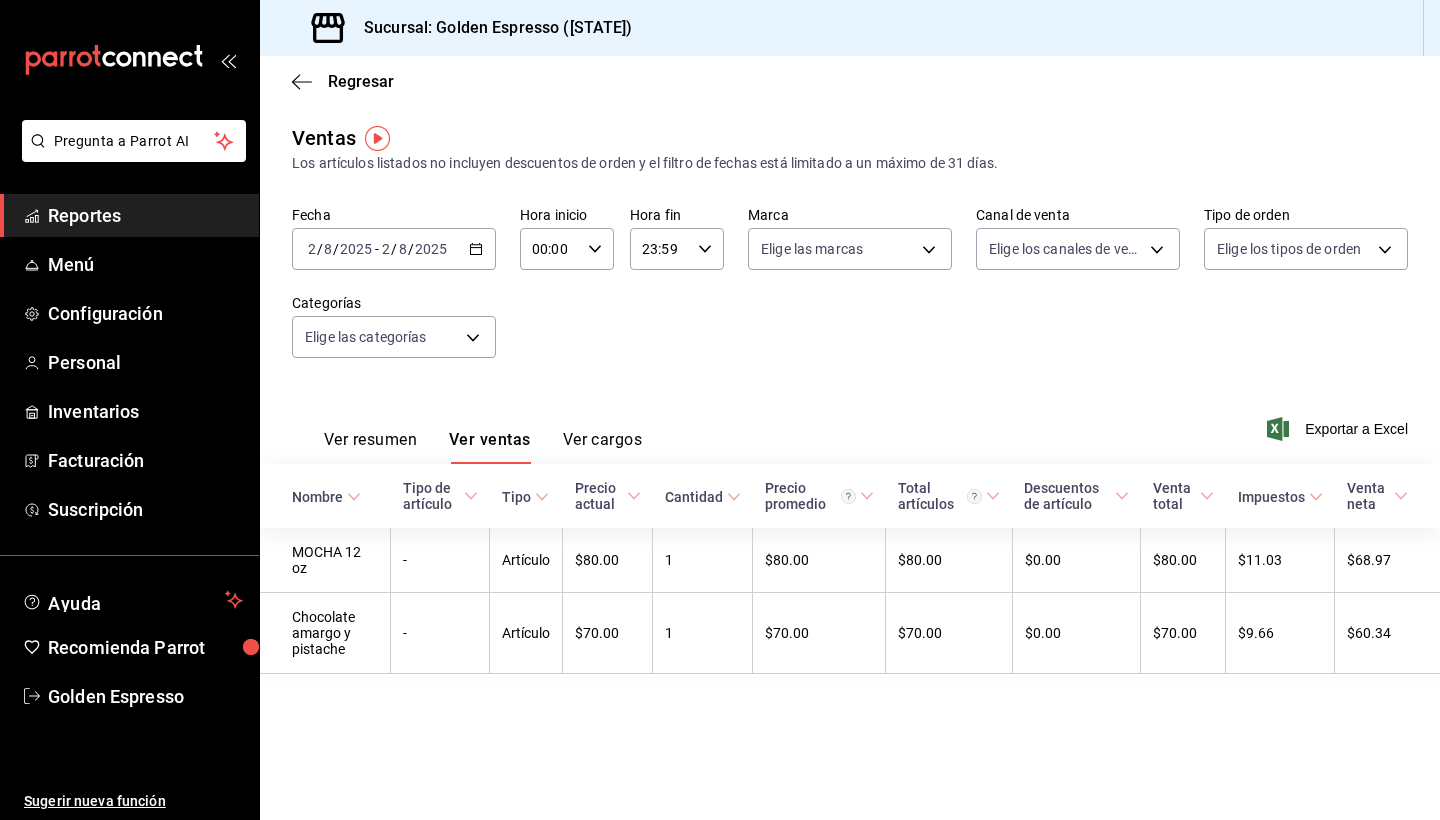 click on "Ver resumen" at bounding box center (370, 447) 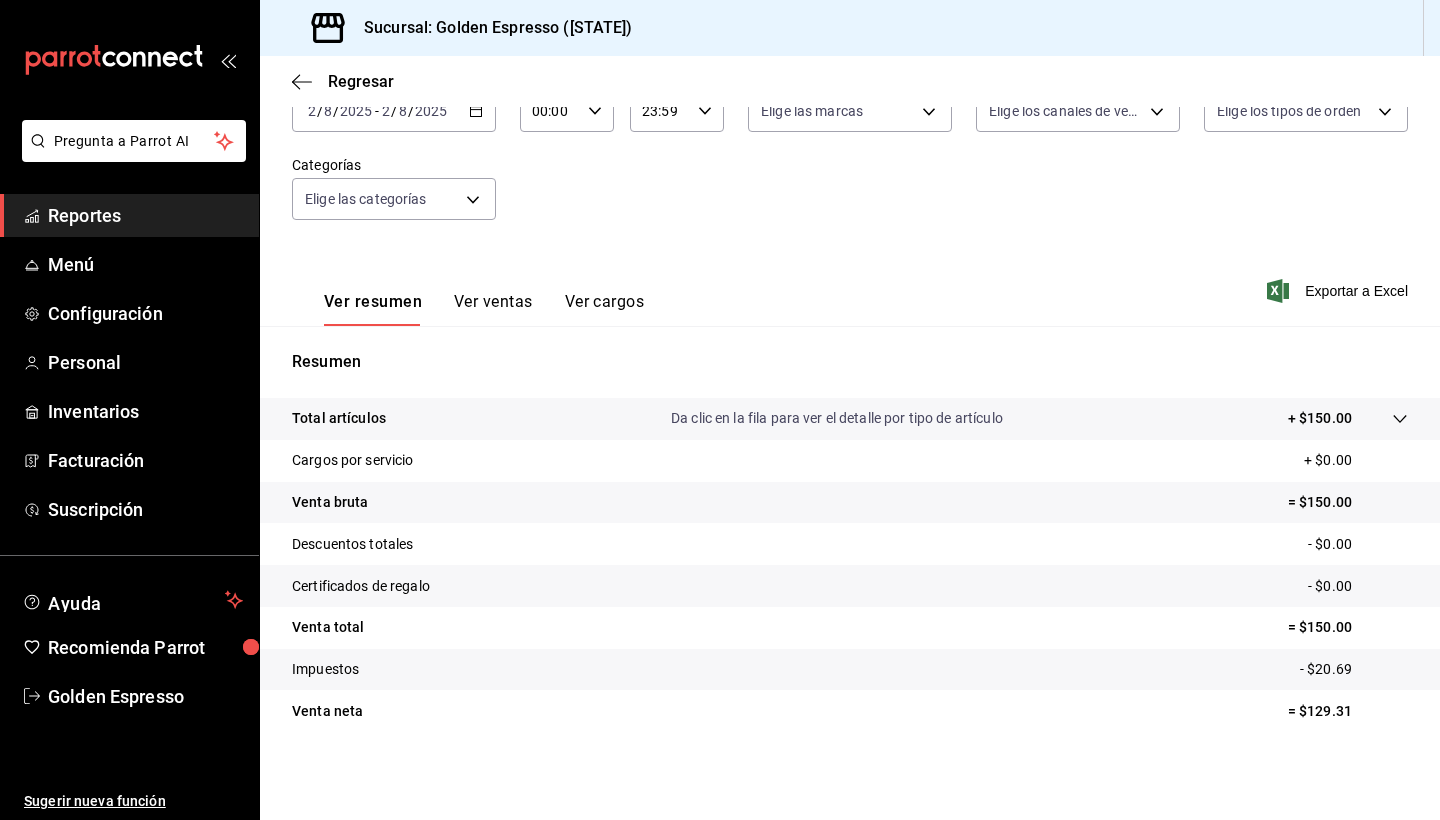 scroll, scrollTop: 138, scrollLeft: 0, axis: vertical 